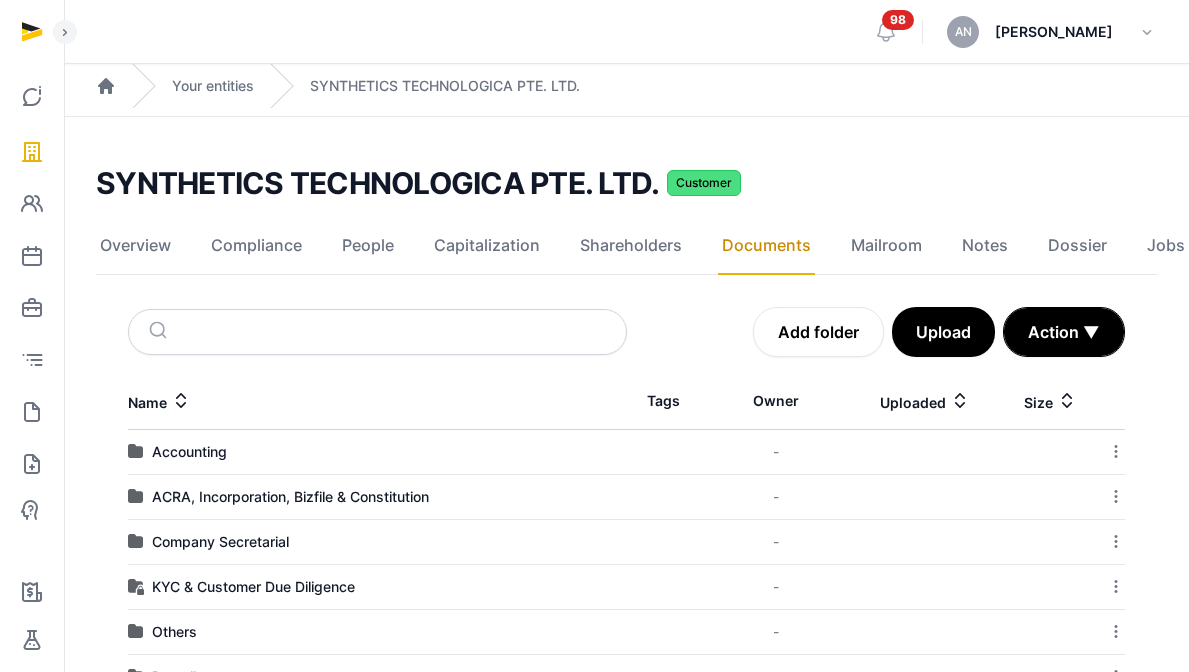 scroll, scrollTop: 676, scrollLeft: 0, axis: vertical 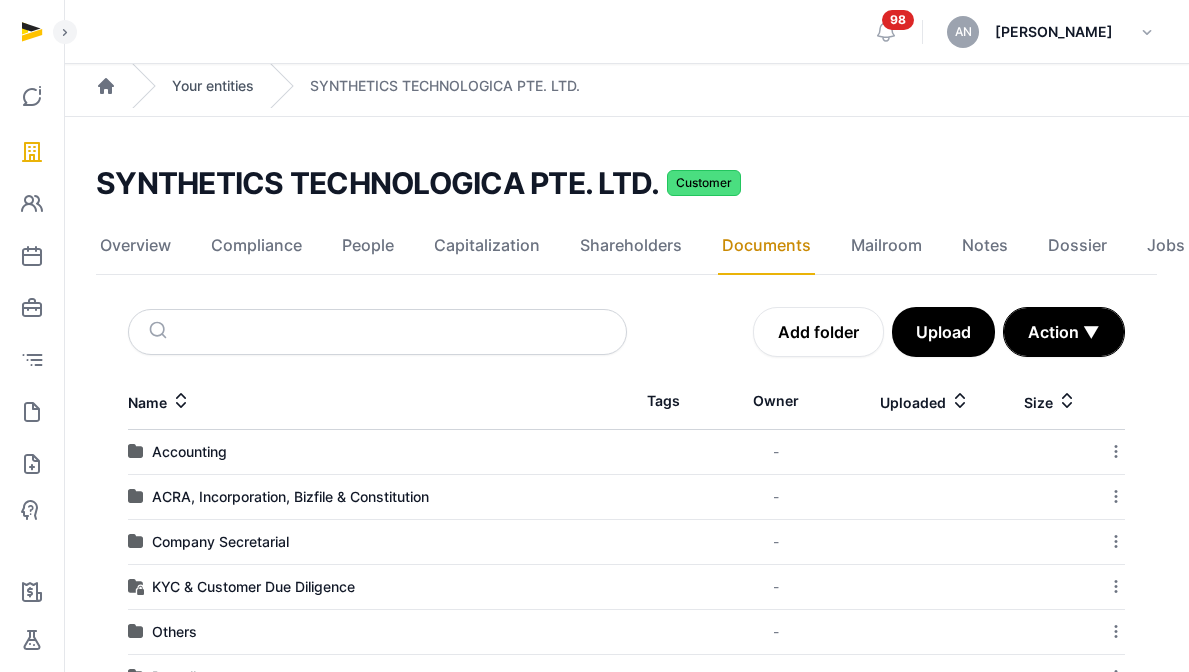 click on "Your entities" at bounding box center (213, 86) 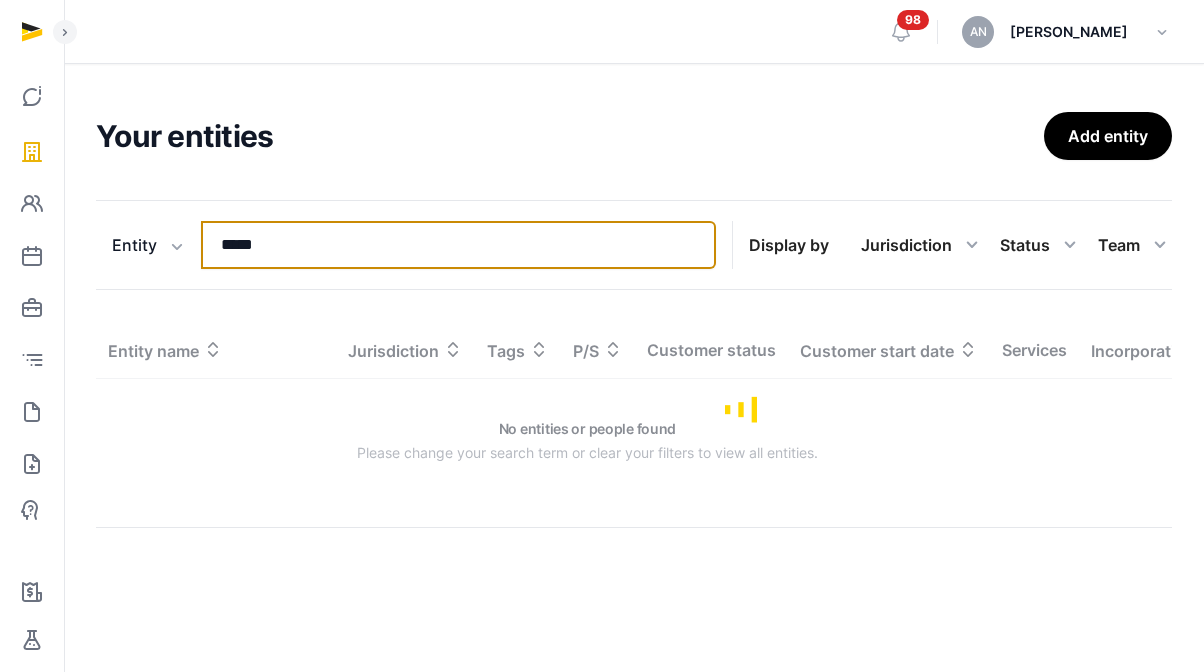 click on "*****" at bounding box center [458, 245] 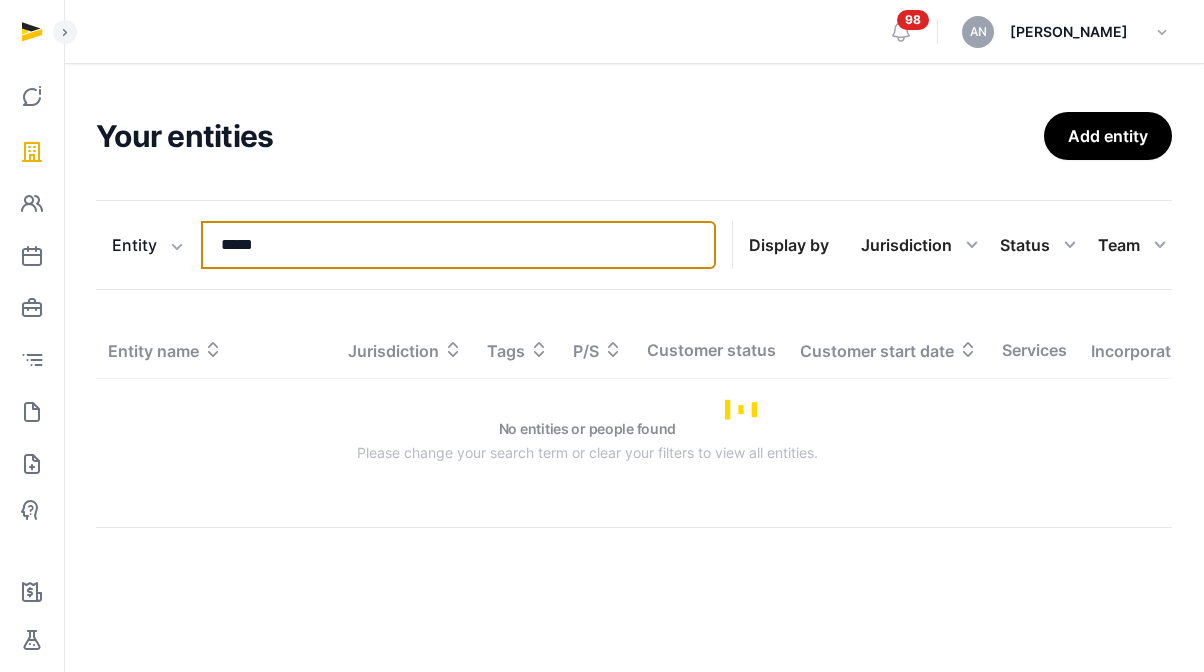 click on "*****" at bounding box center (458, 245) 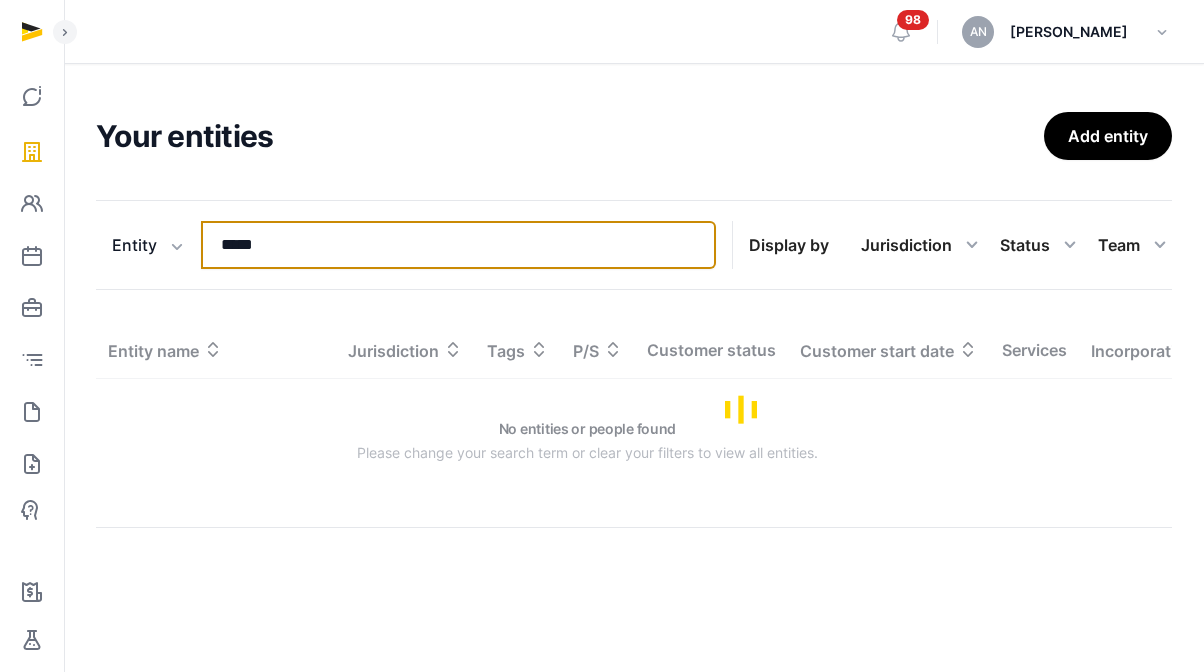 click on "*****" at bounding box center [458, 245] 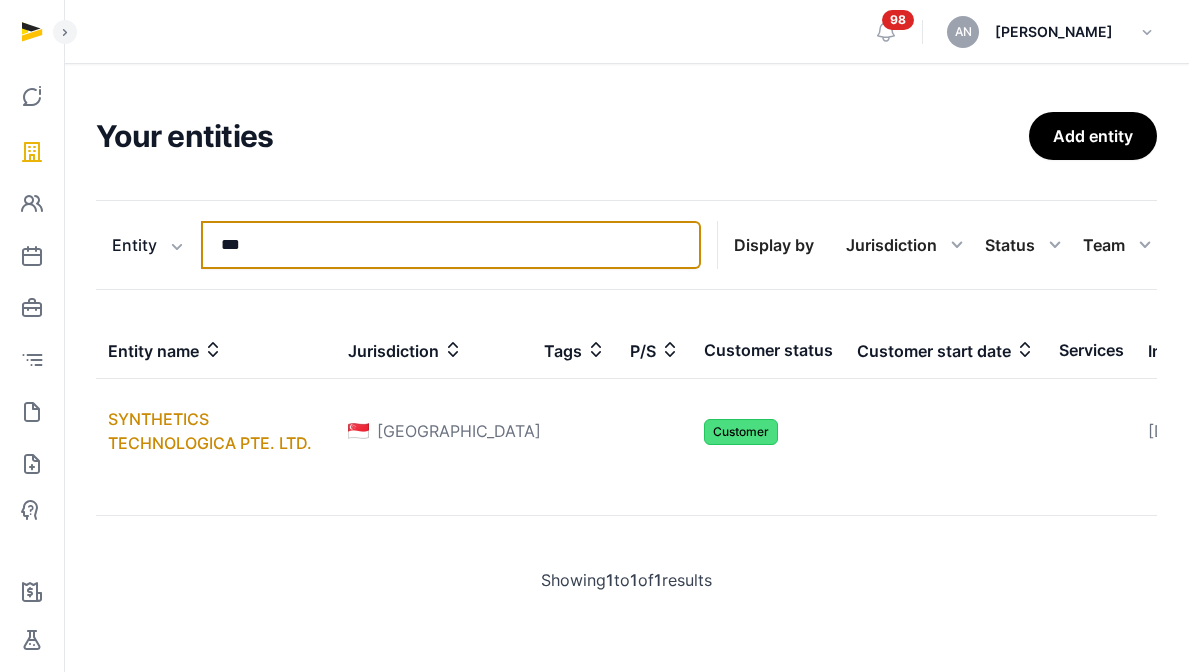 type on "****" 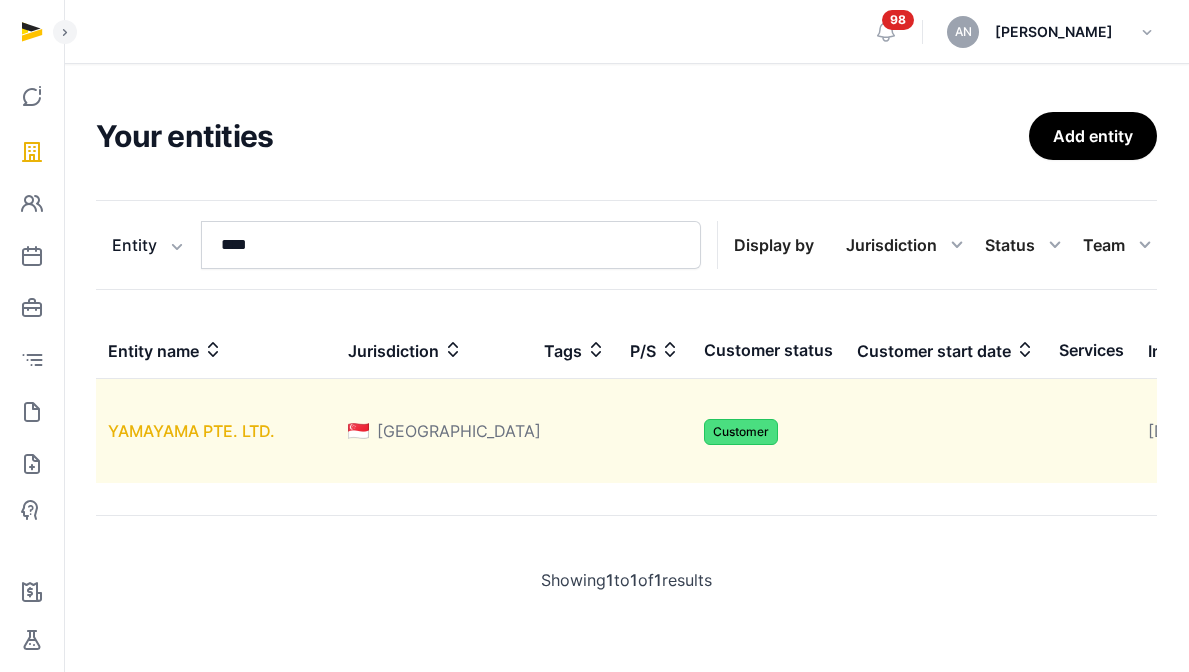 click on "YAMAYAMA PTE. LTD." at bounding box center (191, 431) 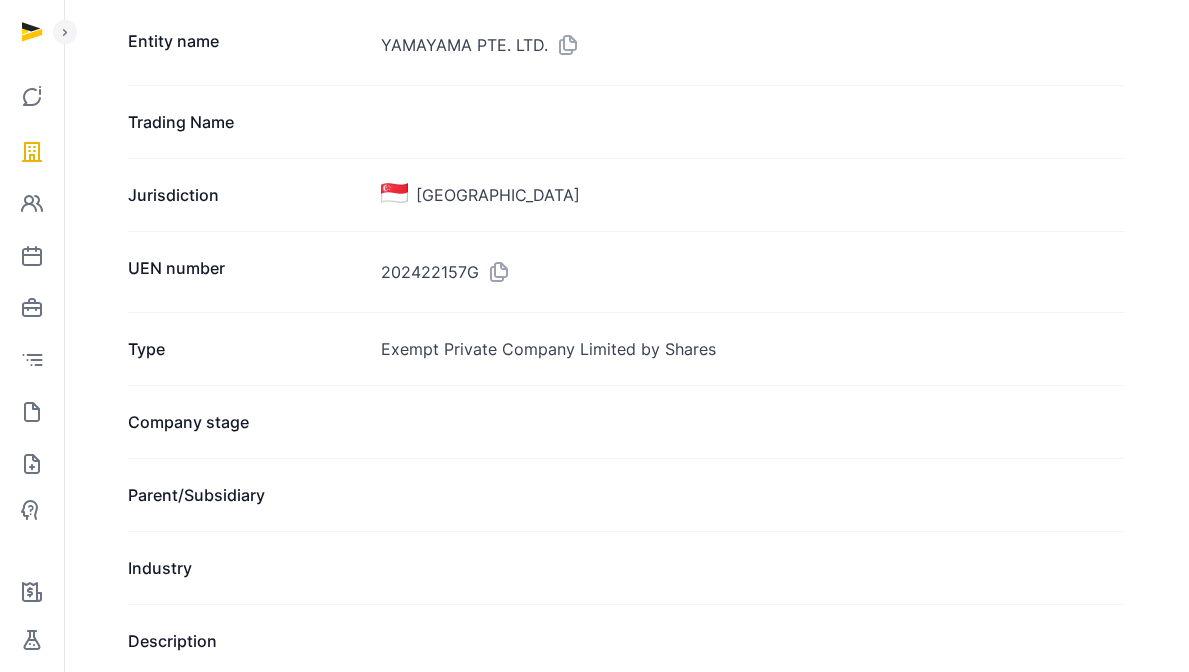 scroll, scrollTop: 0, scrollLeft: 0, axis: both 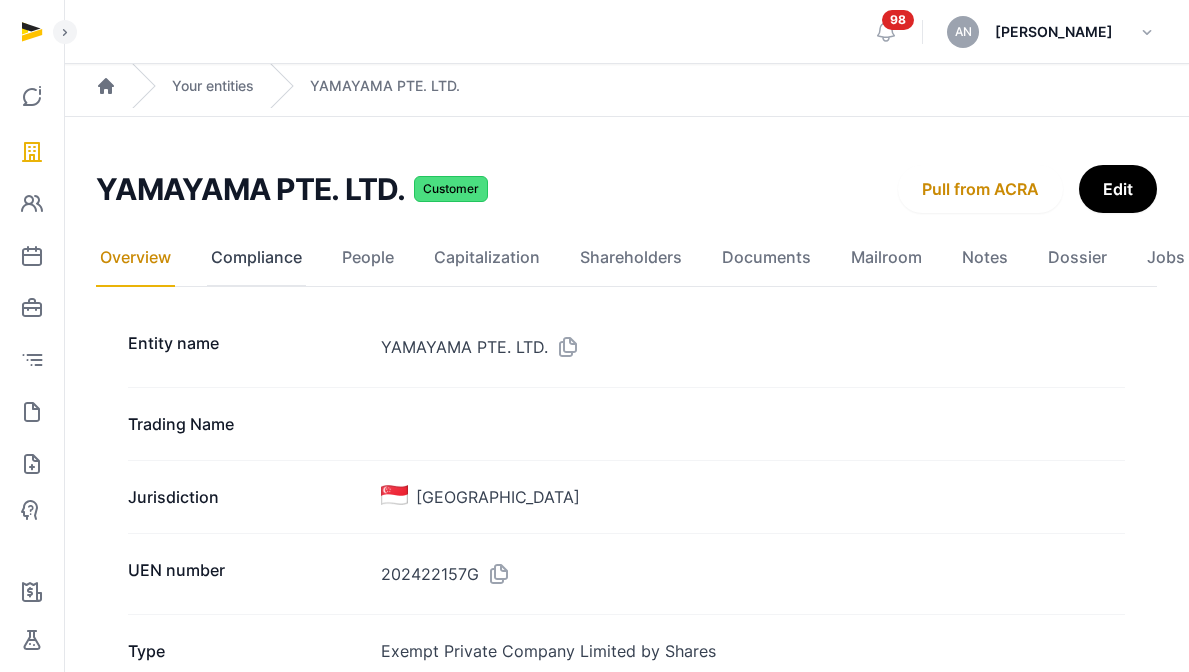 click on "Compliance" 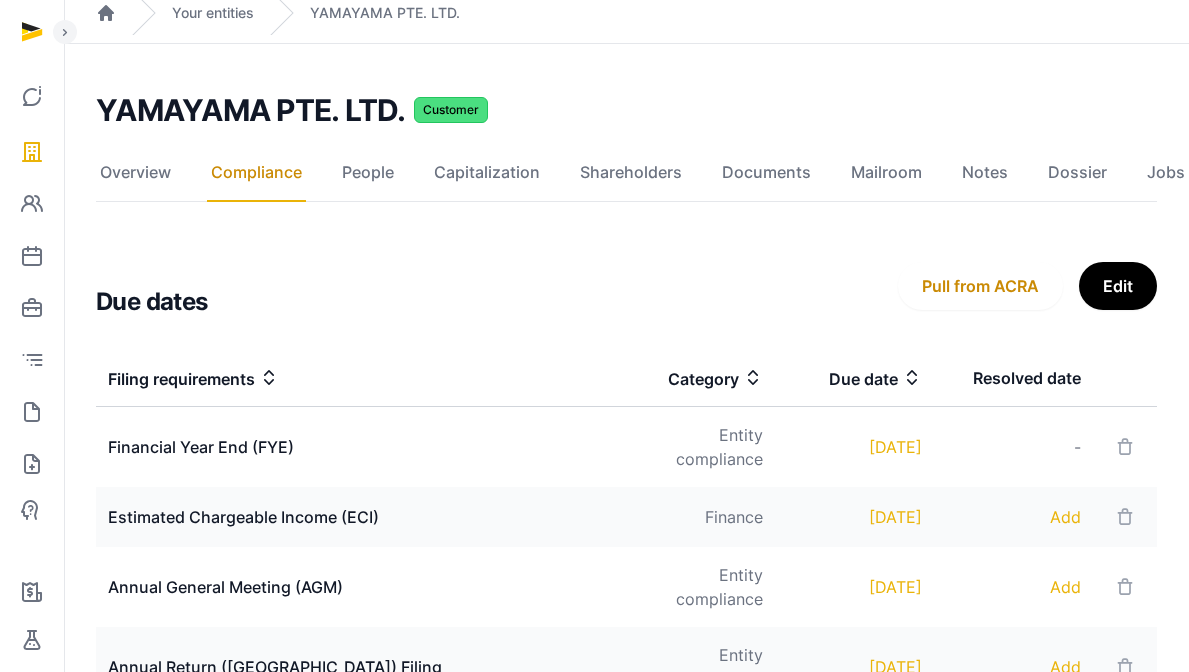 scroll, scrollTop: 74, scrollLeft: 0, axis: vertical 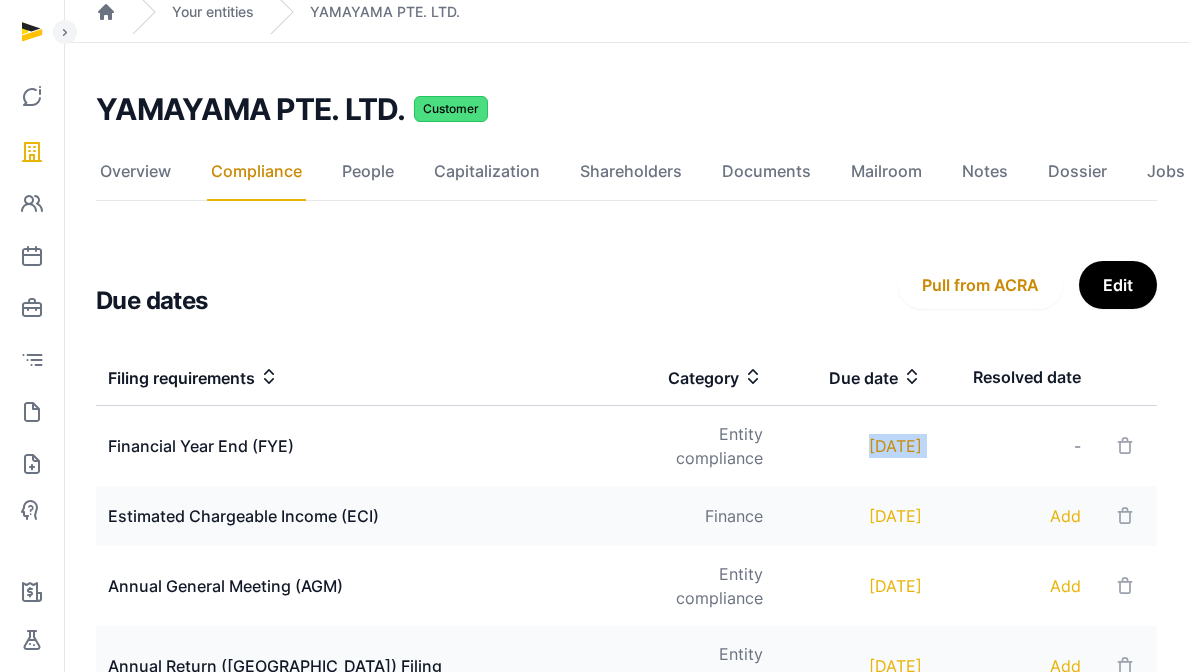 drag, startPoint x: 925, startPoint y: 438, endPoint x: 796, endPoint y: 443, distance: 129.09686 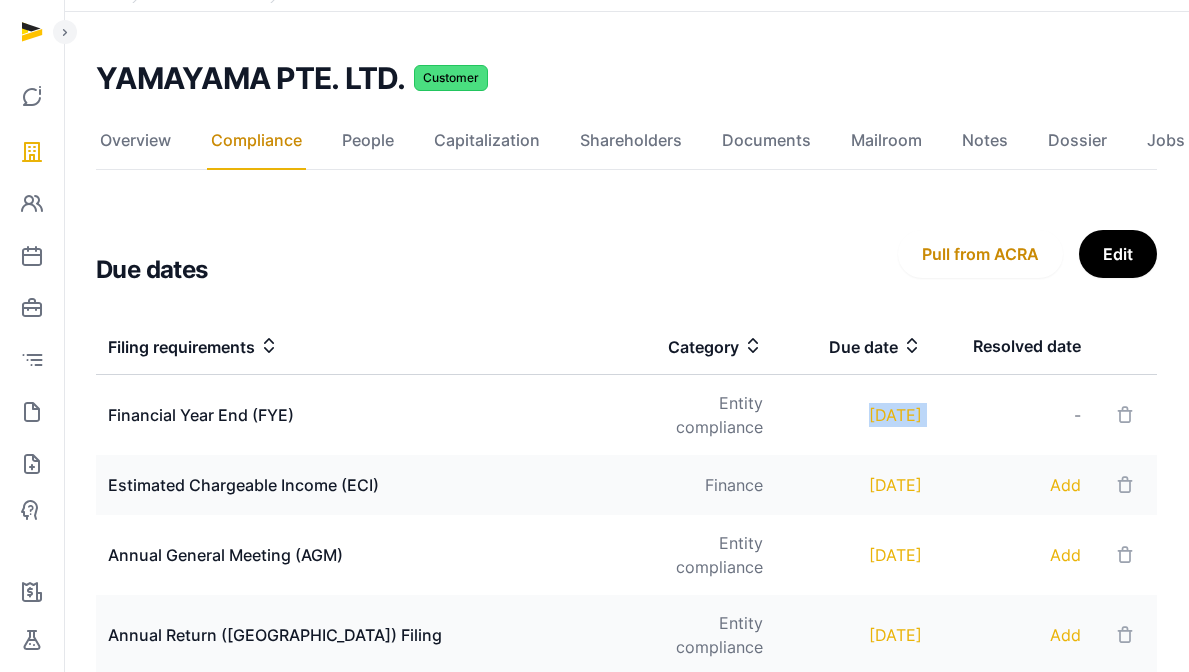 scroll, scrollTop: 106, scrollLeft: 0, axis: vertical 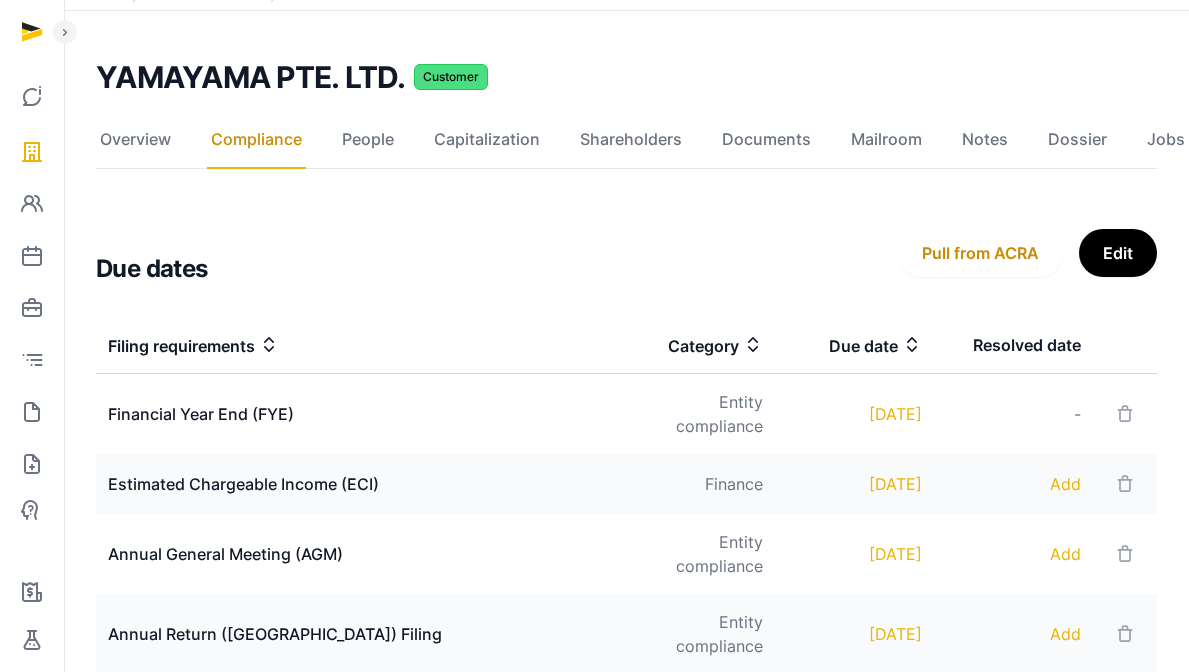 click on "-" at bounding box center [1013, 414] 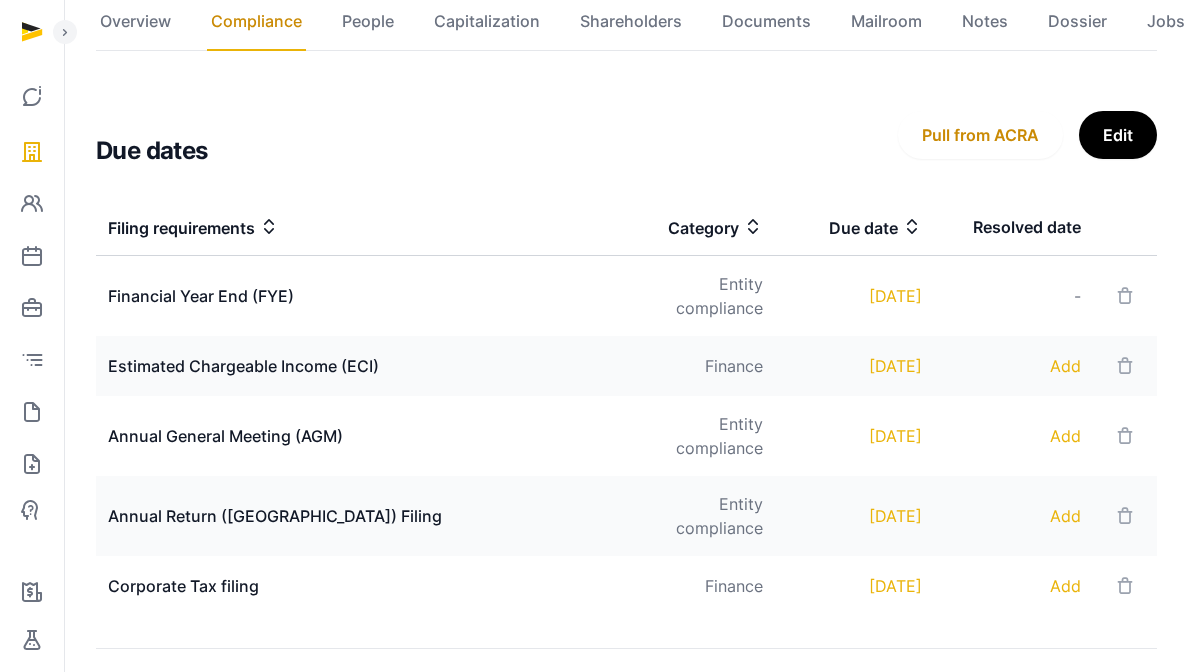 scroll, scrollTop: 289, scrollLeft: 0, axis: vertical 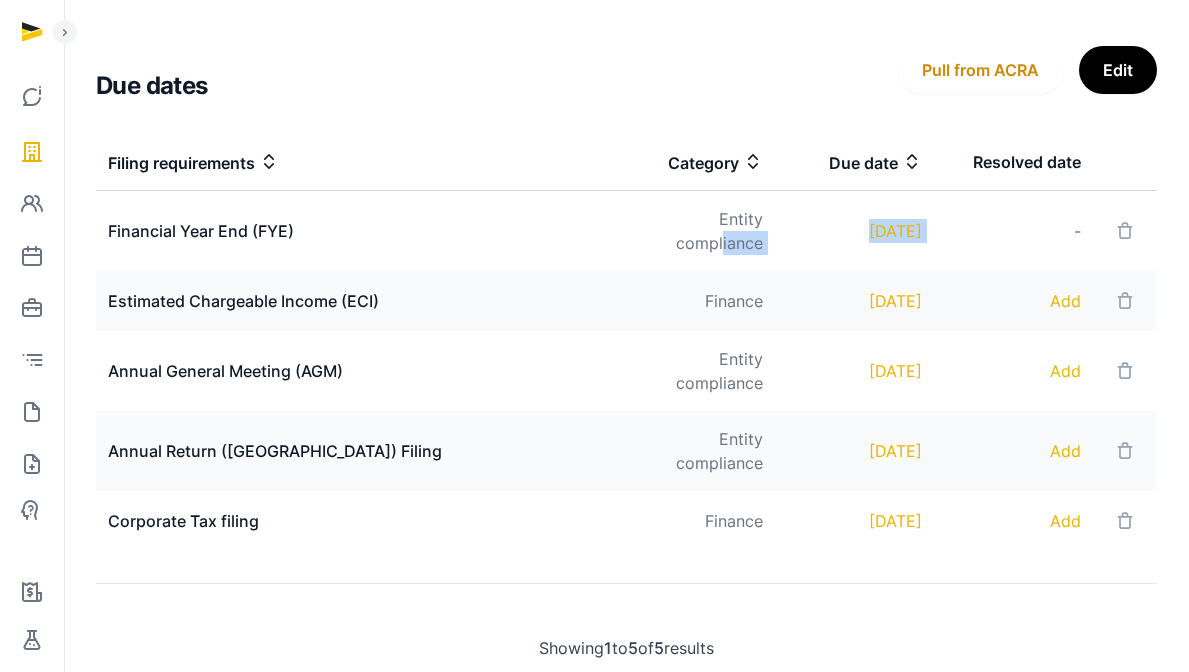 drag, startPoint x: 959, startPoint y: 229, endPoint x: 710, endPoint y: 226, distance: 249.01807 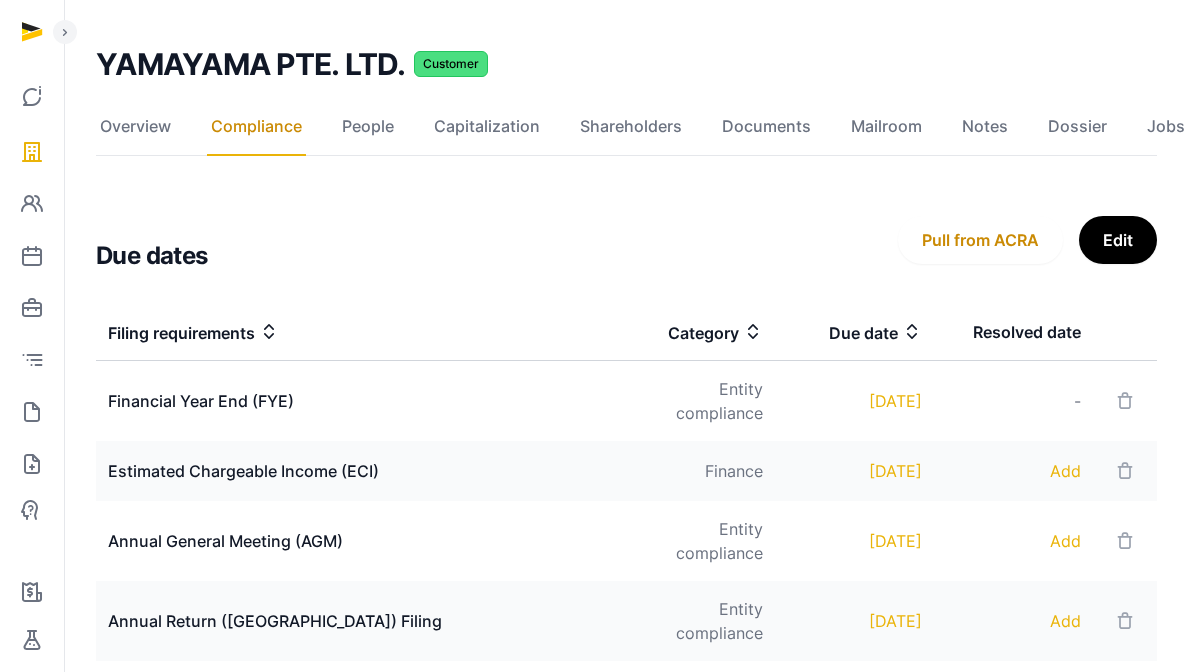 click on "Due dates Pull from ACRA Edit" at bounding box center (626, 240) 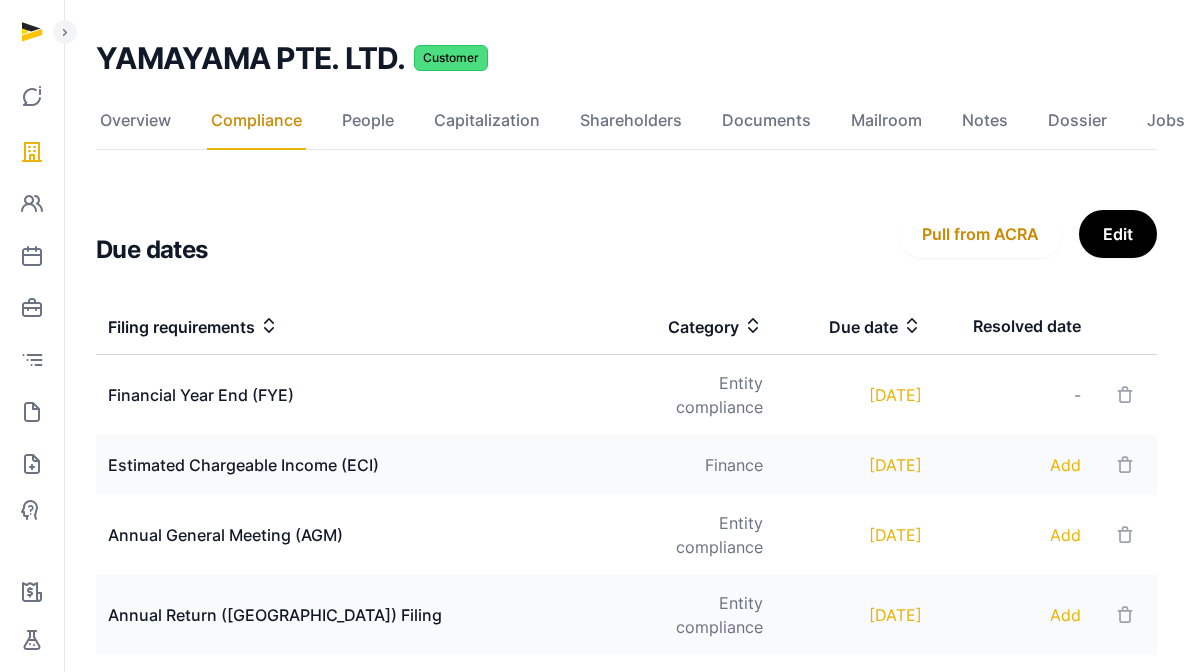 scroll, scrollTop: 157, scrollLeft: 0, axis: vertical 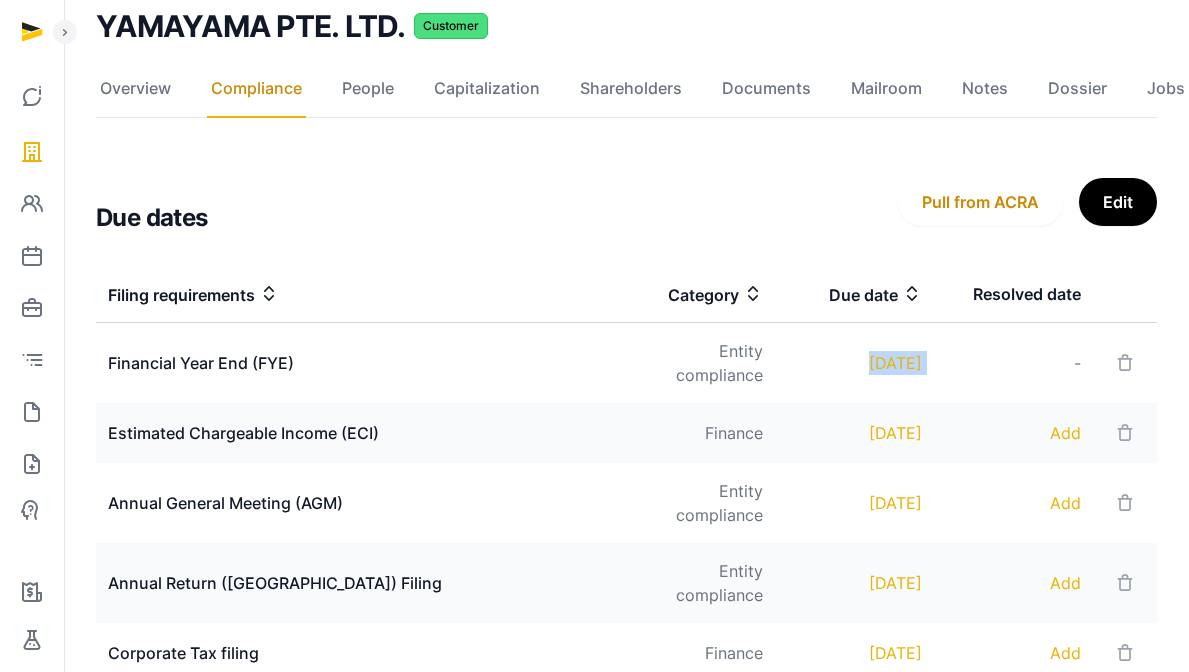 drag, startPoint x: 984, startPoint y: 346, endPoint x: 774, endPoint y: 350, distance: 210.03809 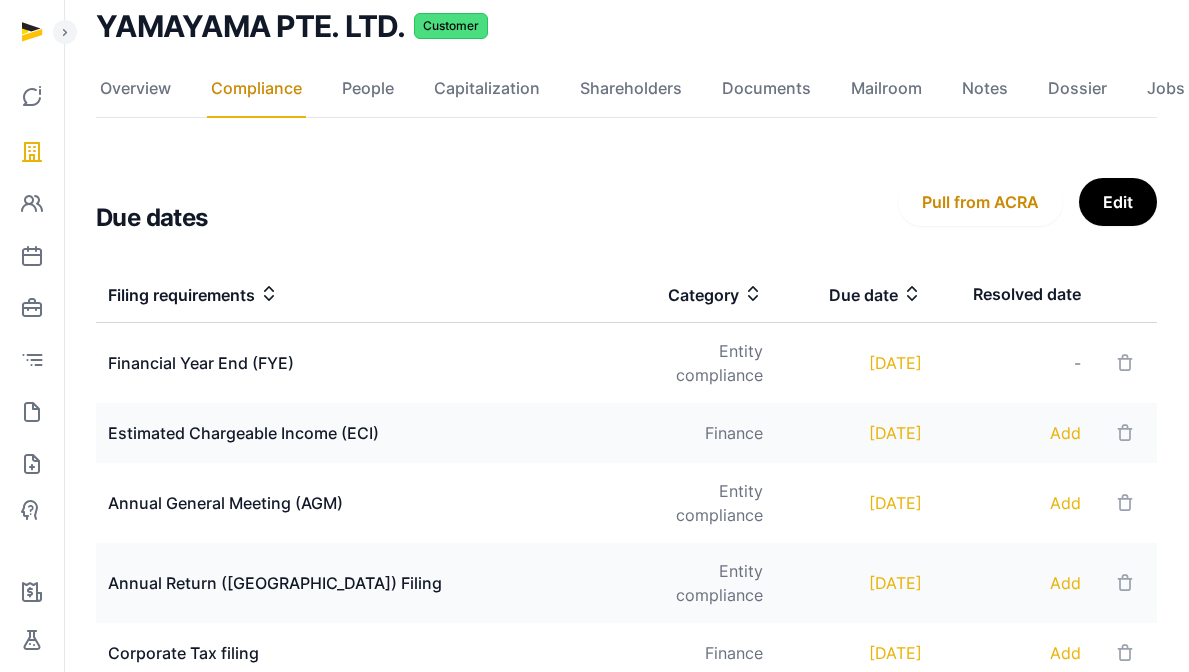 click on "Financial Year End (FYE)" at bounding box center [356, 363] 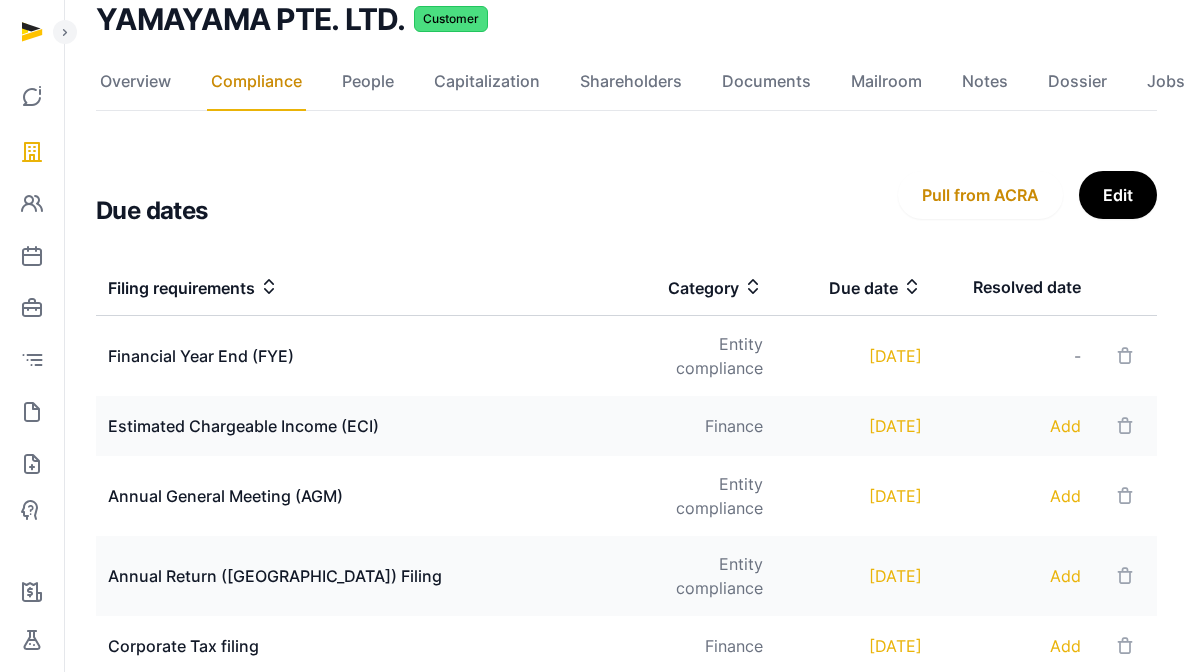 scroll, scrollTop: 163, scrollLeft: 0, axis: vertical 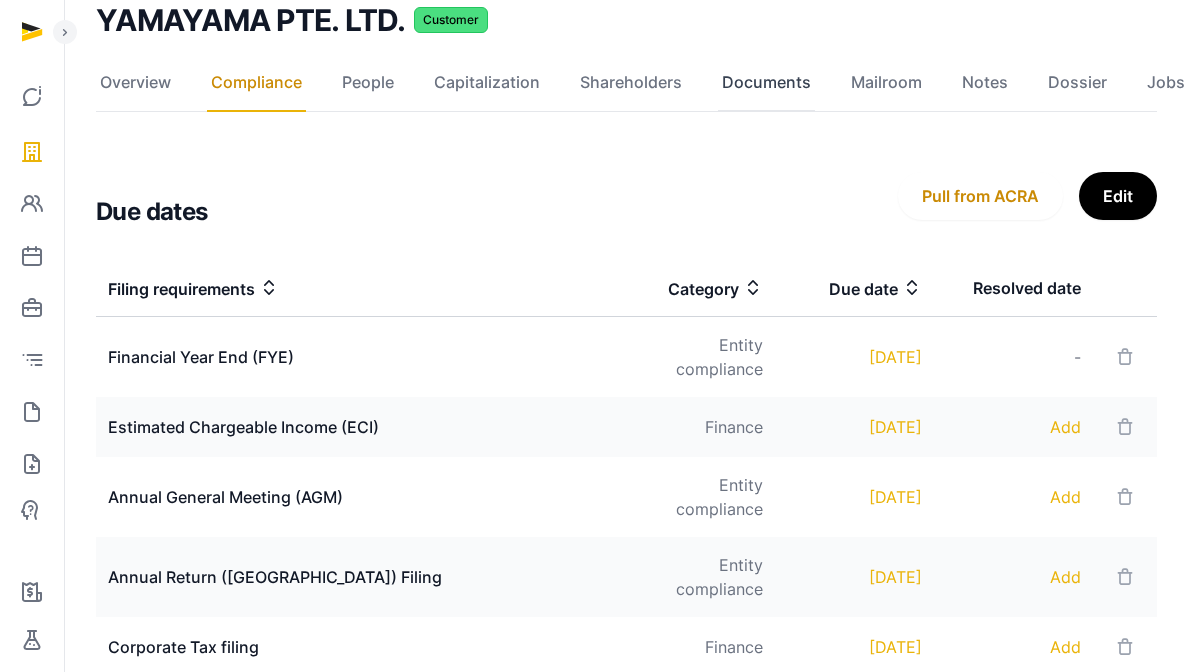 click on "Documents" 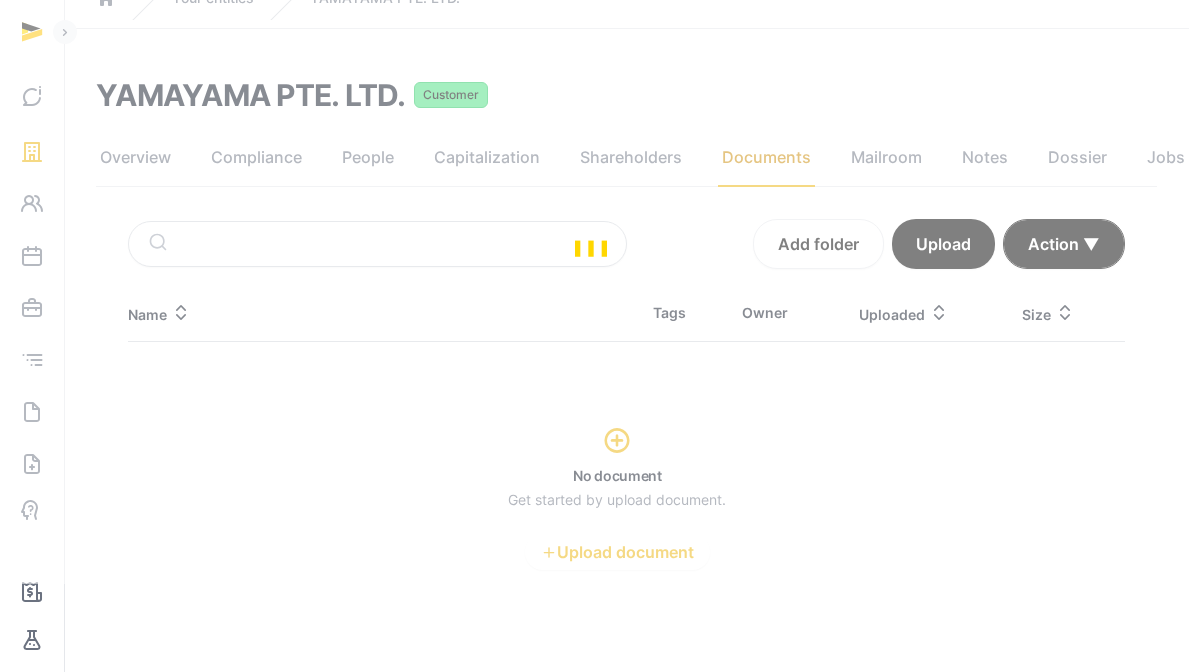 scroll, scrollTop: 106, scrollLeft: 0, axis: vertical 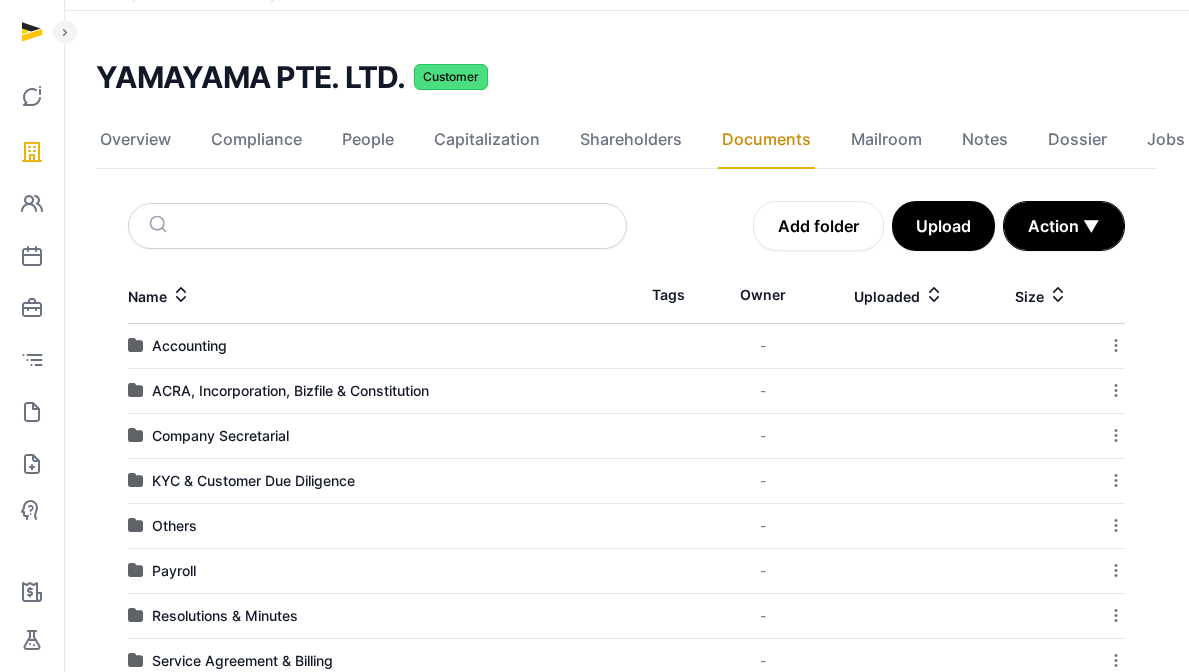 click on "ACRA, Incorporation, Bizfile & Constitution" at bounding box center (290, 391) 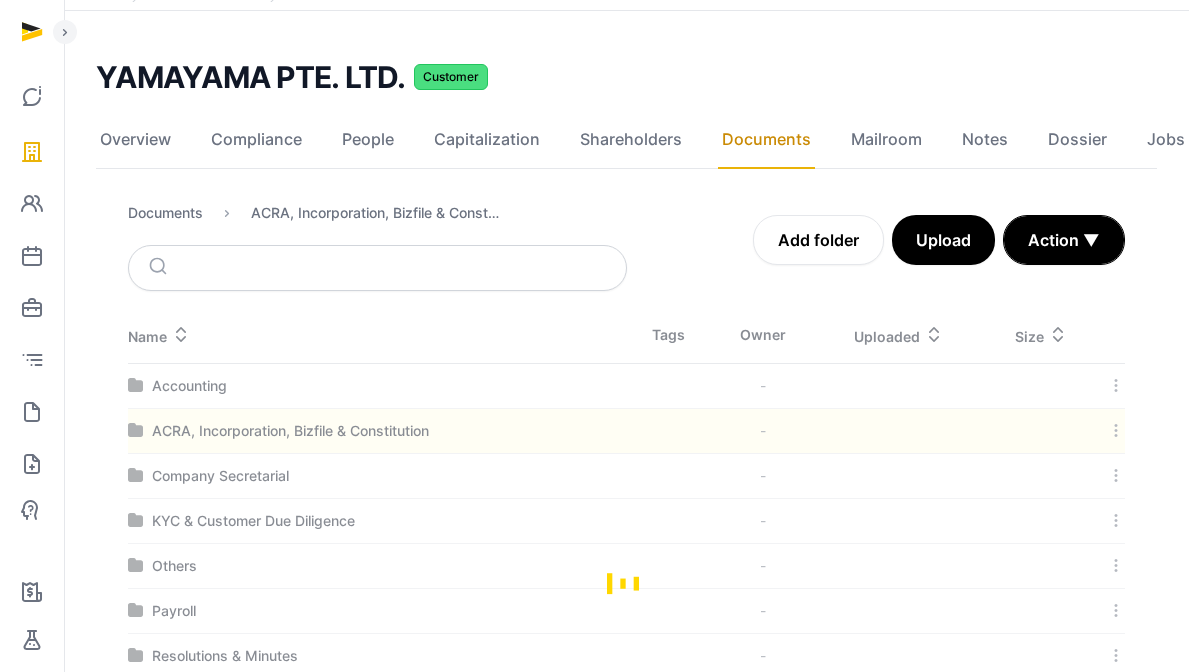 scroll, scrollTop: 0, scrollLeft: 0, axis: both 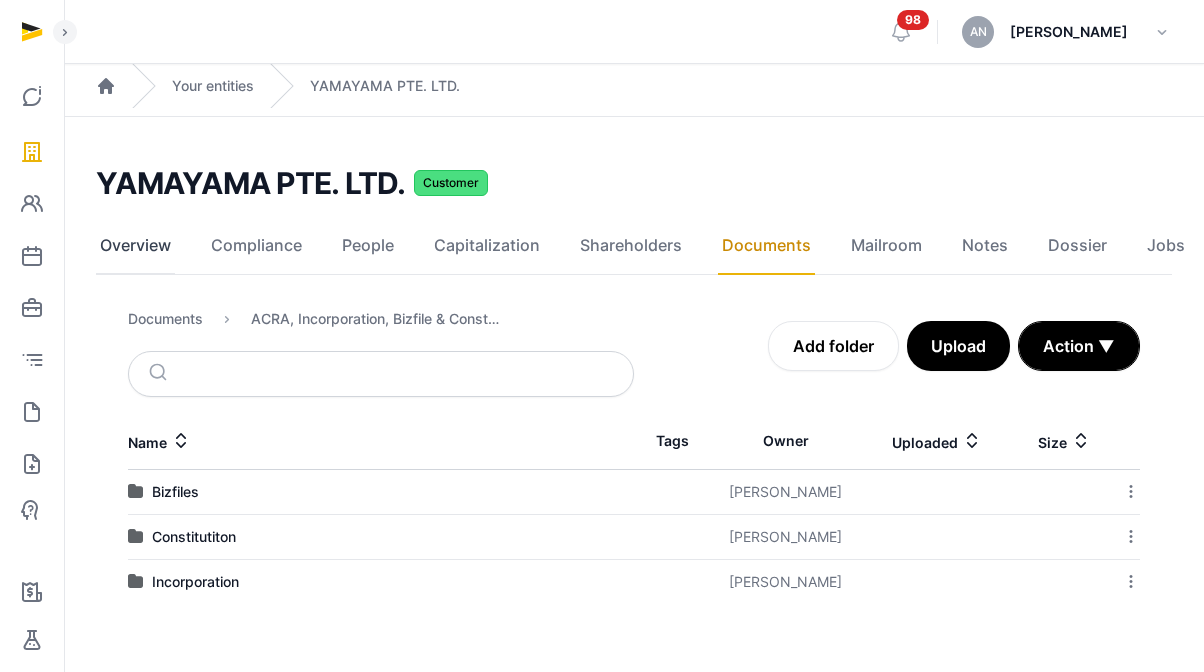 click on "Overview" 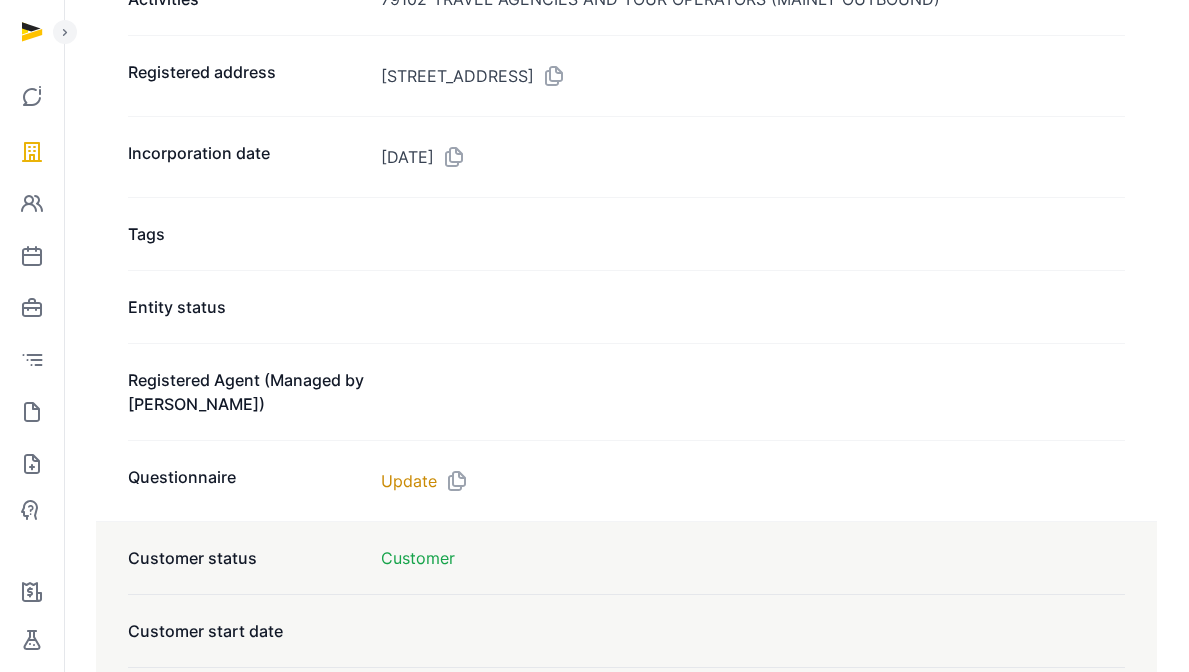 scroll, scrollTop: 1064, scrollLeft: 0, axis: vertical 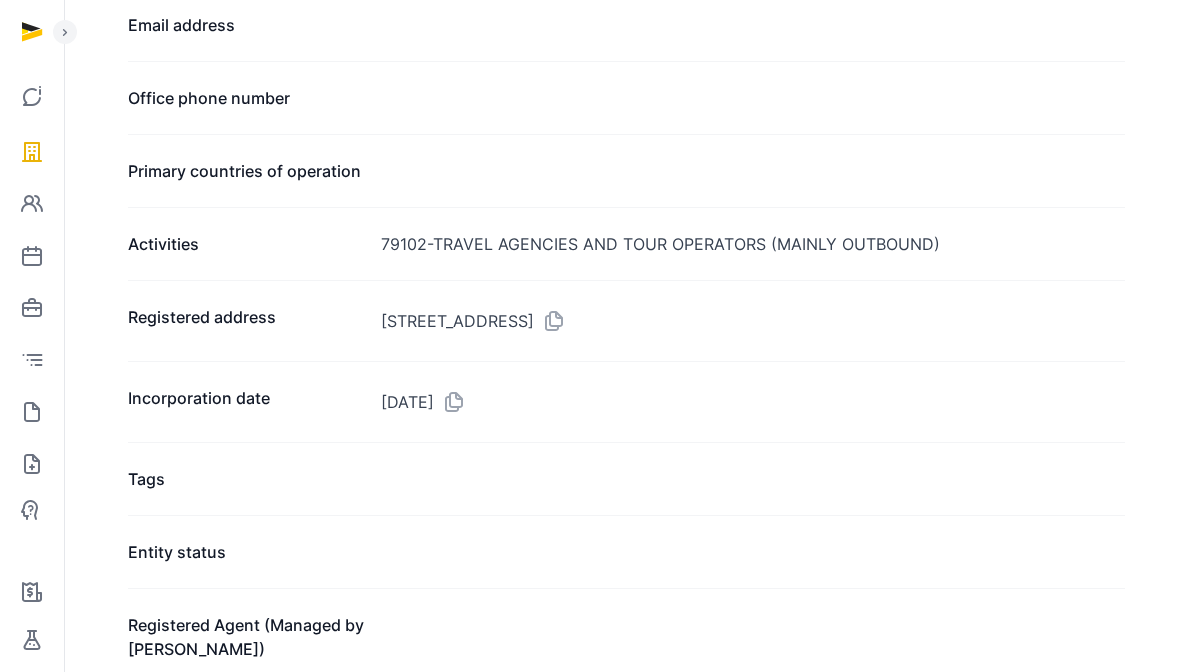 drag, startPoint x: 367, startPoint y: 401, endPoint x: 464, endPoint y: 400, distance: 97.00516 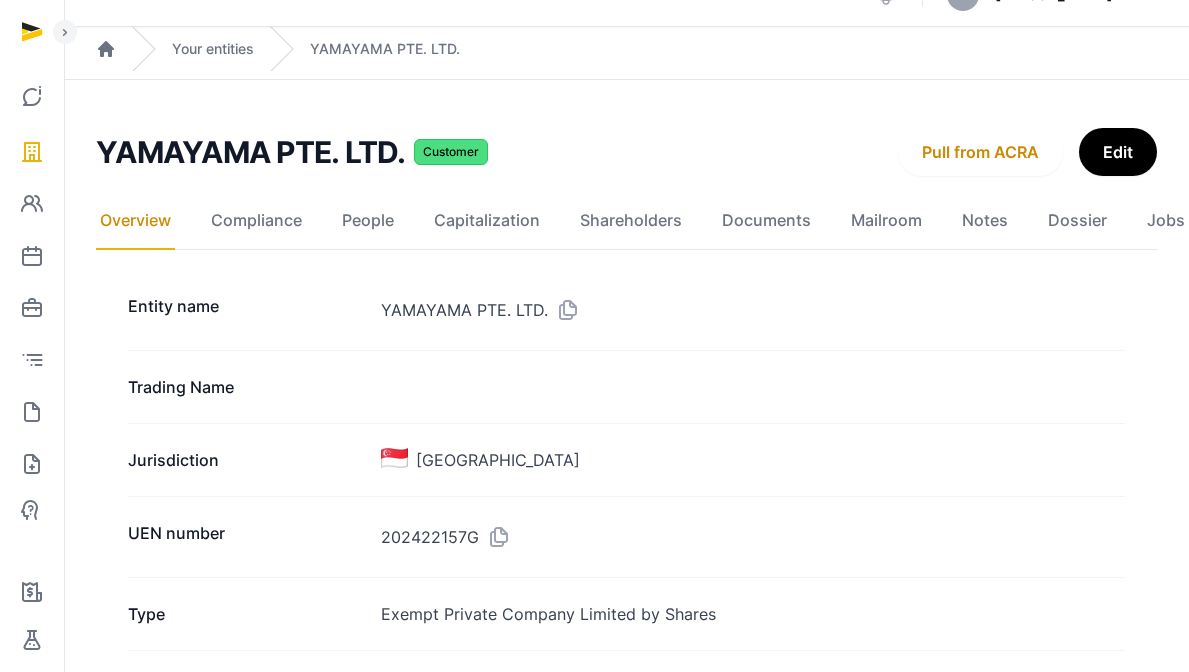 scroll, scrollTop: 0, scrollLeft: 0, axis: both 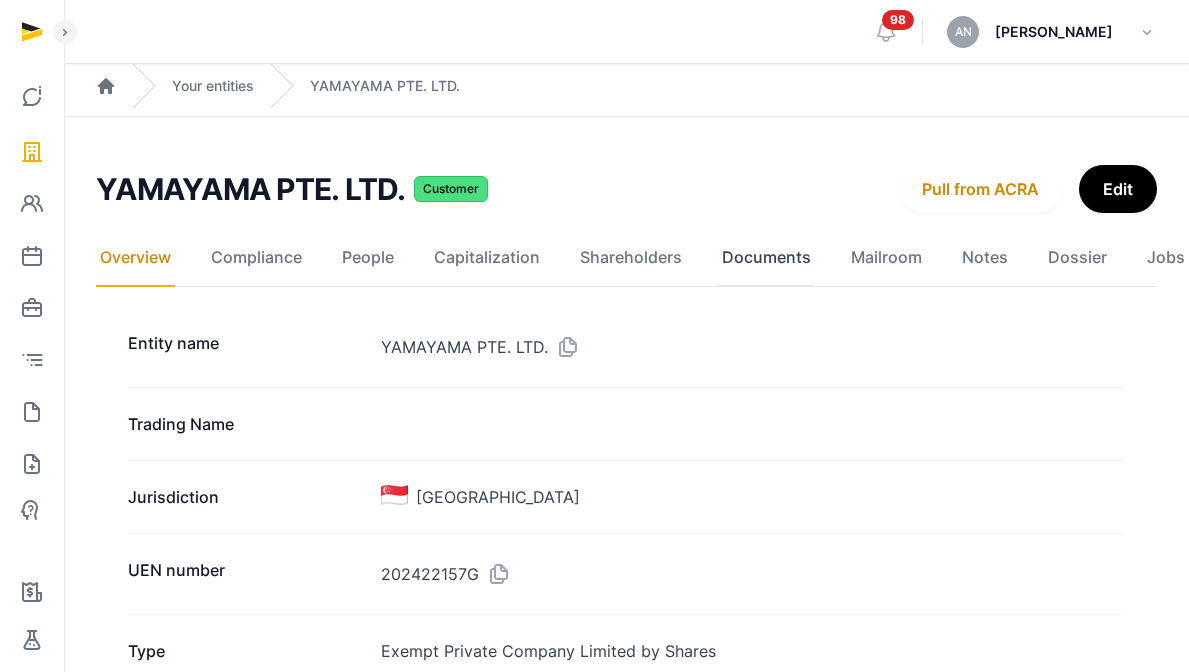 click on "Documents" 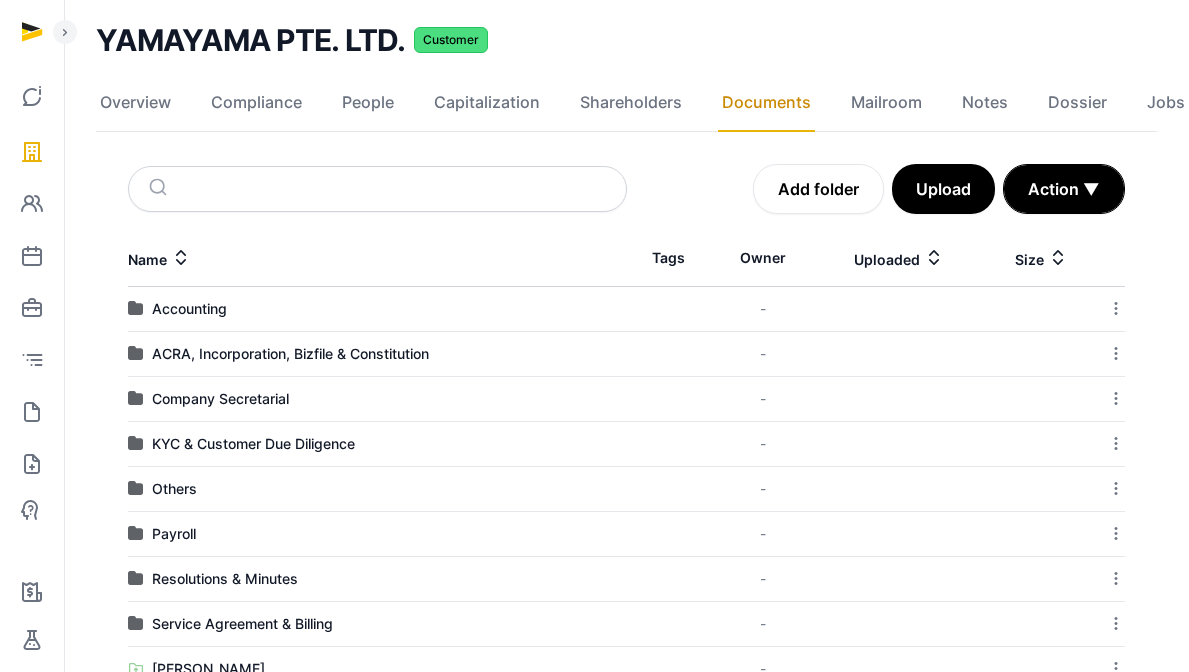 scroll, scrollTop: 142, scrollLeft: 0, axis: vertical 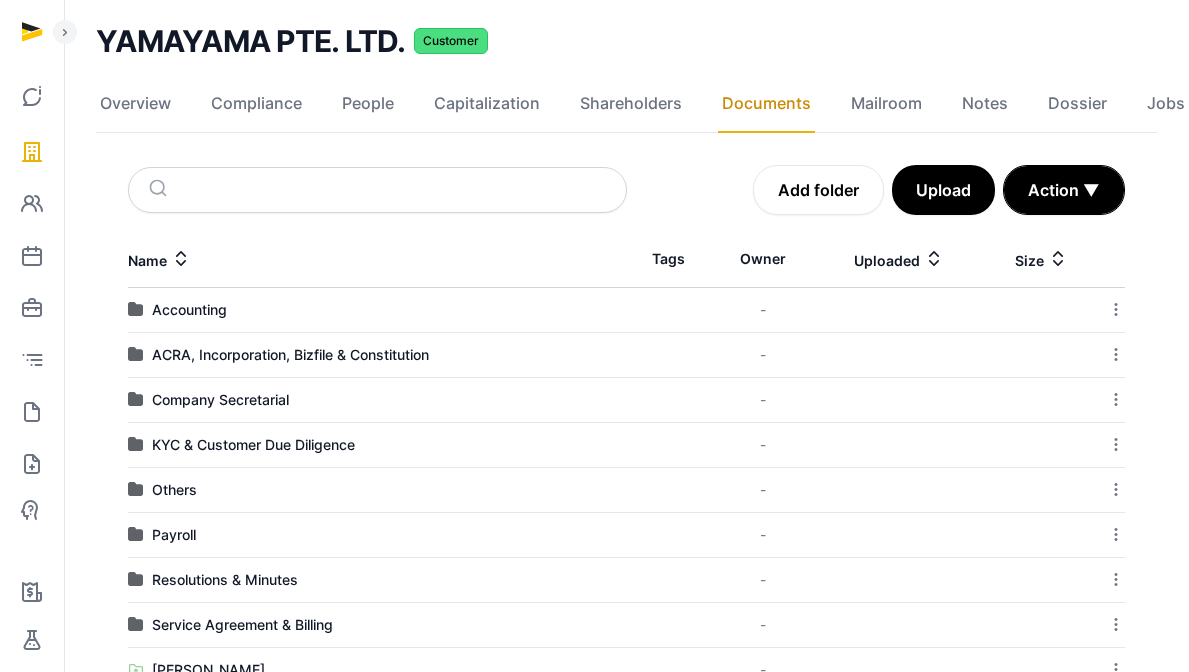 click on "YAMAYAMA PTE. LTD." at bounding box center [251, 41] 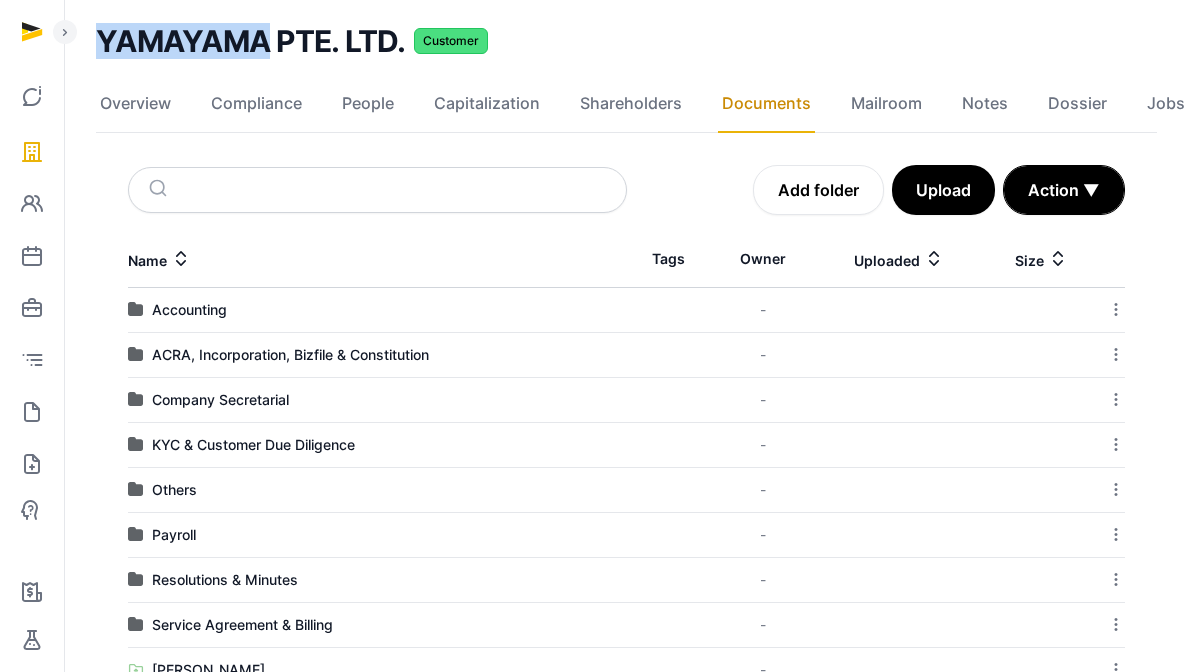 click on "YAMAYAMA PTE. LTD." at bounding box center (251, 41) 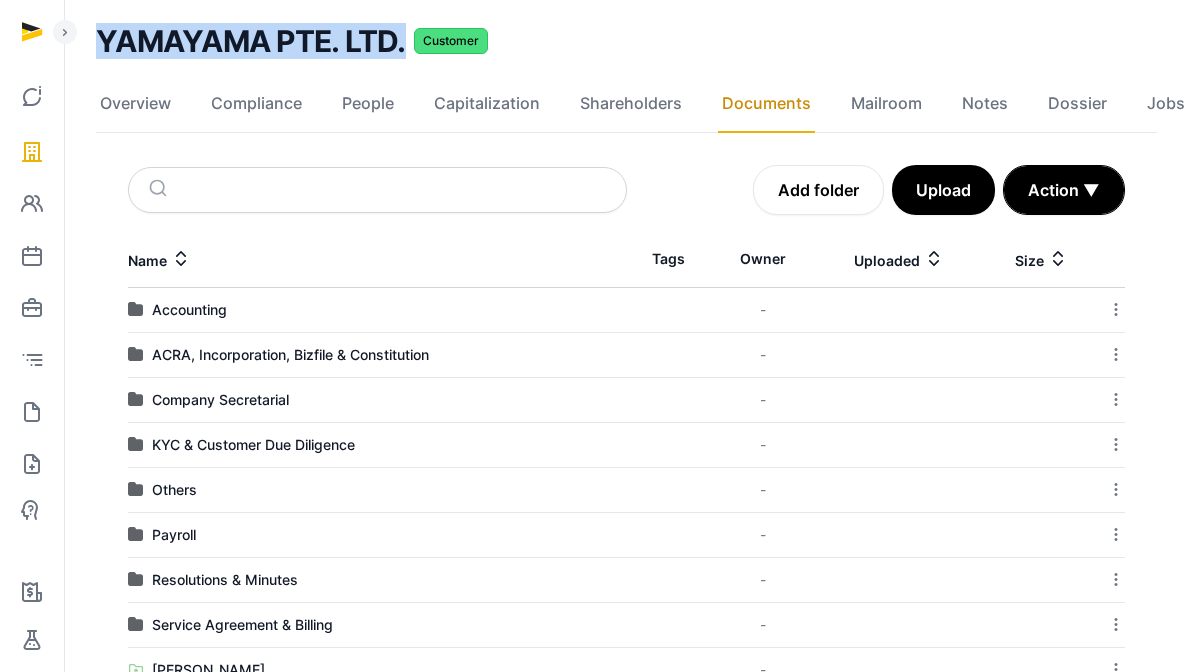 click on "YAMAYAMA PTE. LTD." at bounding box center (251, 41) 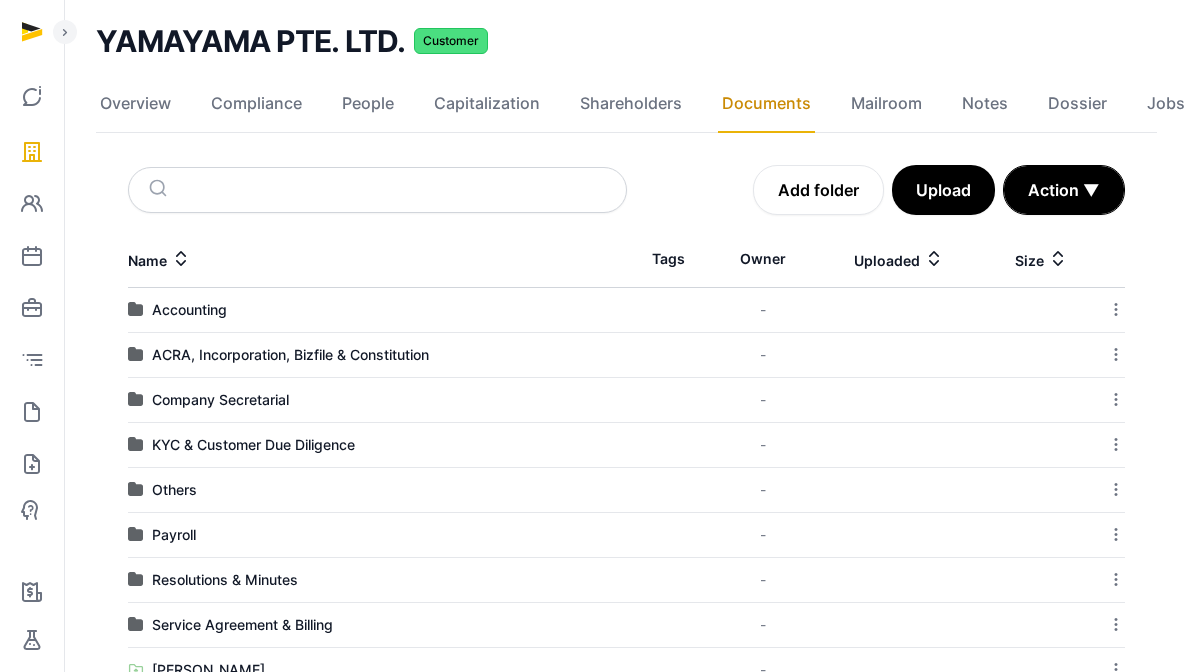click on "ACRA, Incorporation, Bizfile & Constitution" at bounding box center [377, 355] 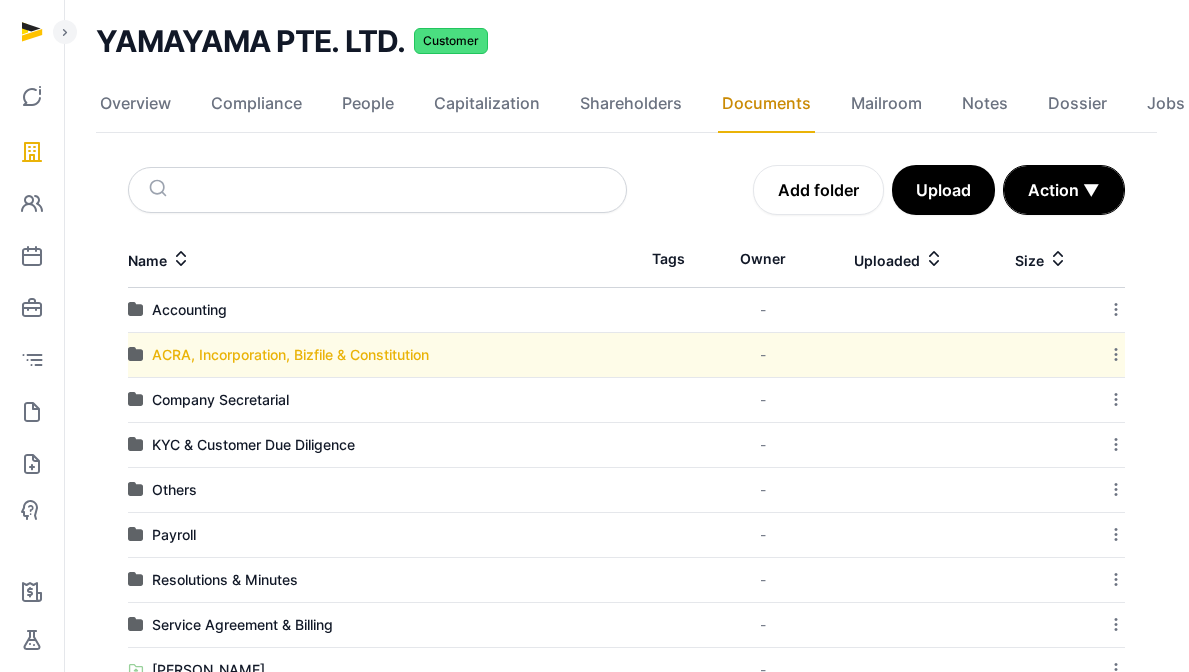 click on "ACRA, Incorporation, Bizfile & Constitution" at bounding box center [290, 355] 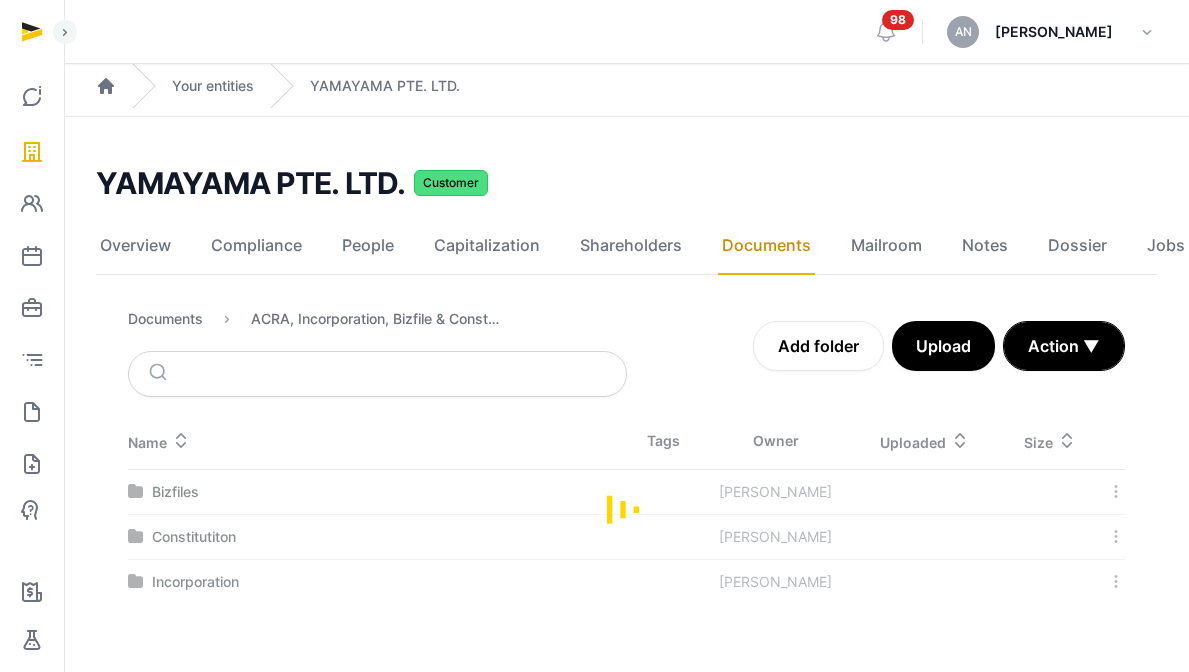 scroll, scrollTop: 0, scrollLeft: 0, axis: both 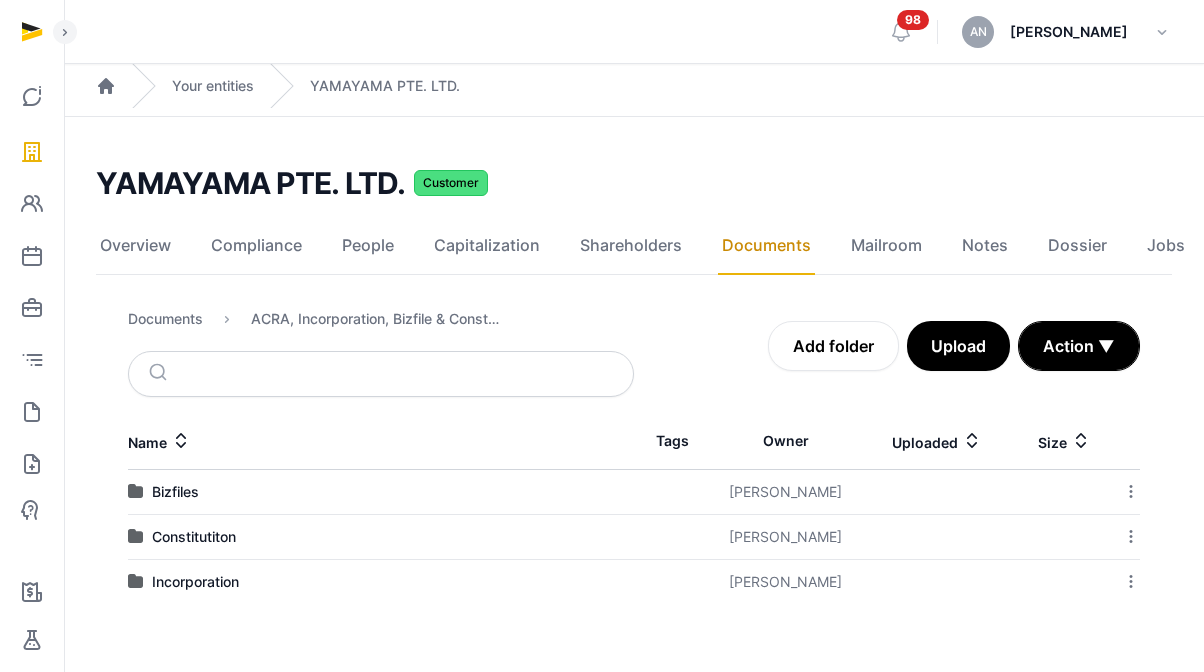 click on "YAMAYAMA PTE. LTD. Customer Documents Overview Compliance People Capitalization Shareholders Documents Mailroom Notes Dossier Jobs Overview  Compliance  People  Capitalization  Shareholders  Documents  Mailroom  Notes  Dossier  Jobs   Documents  ACRA, Incorporation, Bizfile & Constitution
Add folder   Upload   Action ▼  Start select  Move   Delete   Name  Tags Owner  Uploaded   Size  Bizfiles [PERSON_NAME]  Download Folder   Edit properties   Change owner   Copy link   Move   Copy & Move   Delete  Constitutiton [PERSON_NAME]  Download Folder   Edit properties   Change owner   Copy link   Move   Copy & Move   Delete  Incorporation [PERSON_NAME]  Download Folder   Edit properties   Change owner   Copy link   Move   Copy & Move   Delete" 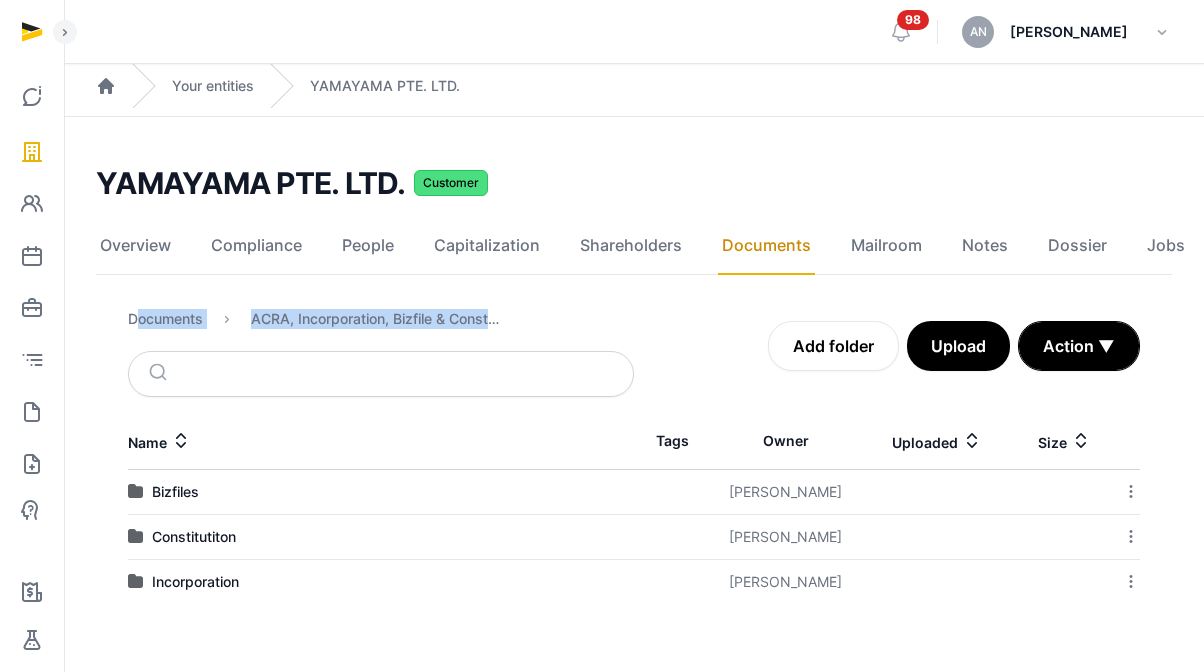 drag, startPoint x: 104, startPoint y: 288, endPoint x: 583, endPoint y: 337, distance: 481.49973 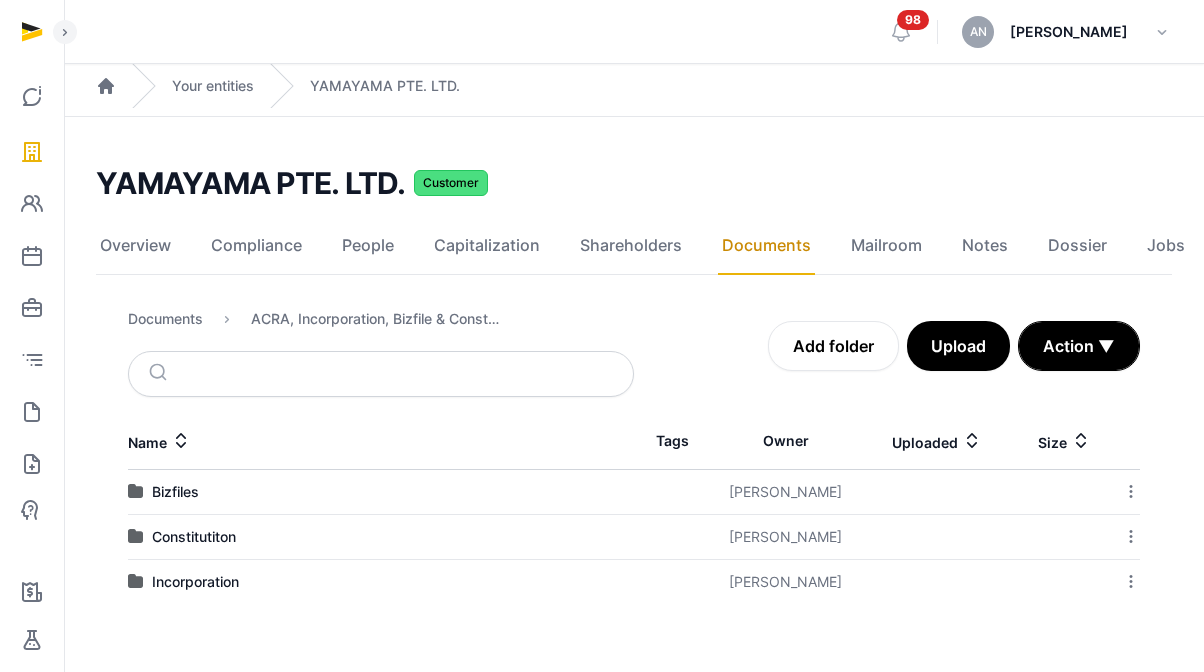 click on "Open sidebar 98 AN [PERSON_NAME] Home Your entities YAMAYAMA PTE. LTD. YAMAYAMA PTE. LTD. Customer Documents Overview Compliance People Capitalization Shareholders Documents Mailroom Notes Dossier Jobs Overview  Compliance  People  Capitalization  Shareholders  Documents  Mailroom  Notes  Dossier  Jobs   Documents  ACRA, Incorporation, Bizfile & Constitution
Add folder   Upload   Action ▼  Start select  Move   Delete   Name  Tags Owner  Uploaded   Size  Bizfiles [PERSON_NAME]  Download Folder   Edit properties   Change owner   Copy link   Move   Copy & Move   Delete  Constitutiton [PERSON_NAME]  Download Folder   Edit properties   Change owner   Copy link   Move   Copy & Move   Delete  Incorporation [PERSON_NAME]  Download Folder   Edit properties   Change owner   Copy link   Move   Copy & Move   Delete" at bounding box center [602, 336] 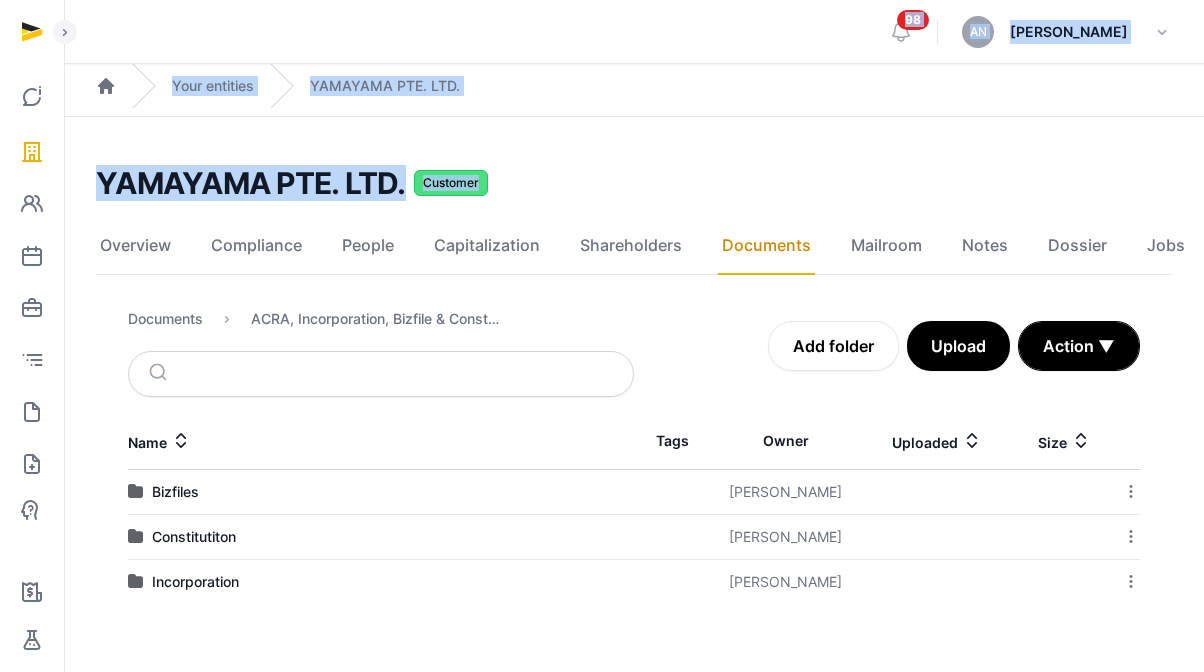 drag, startPoint x: 616, startPoint y: 187, endPoint x: 46, endPoint y: 179, distance: 570.05615 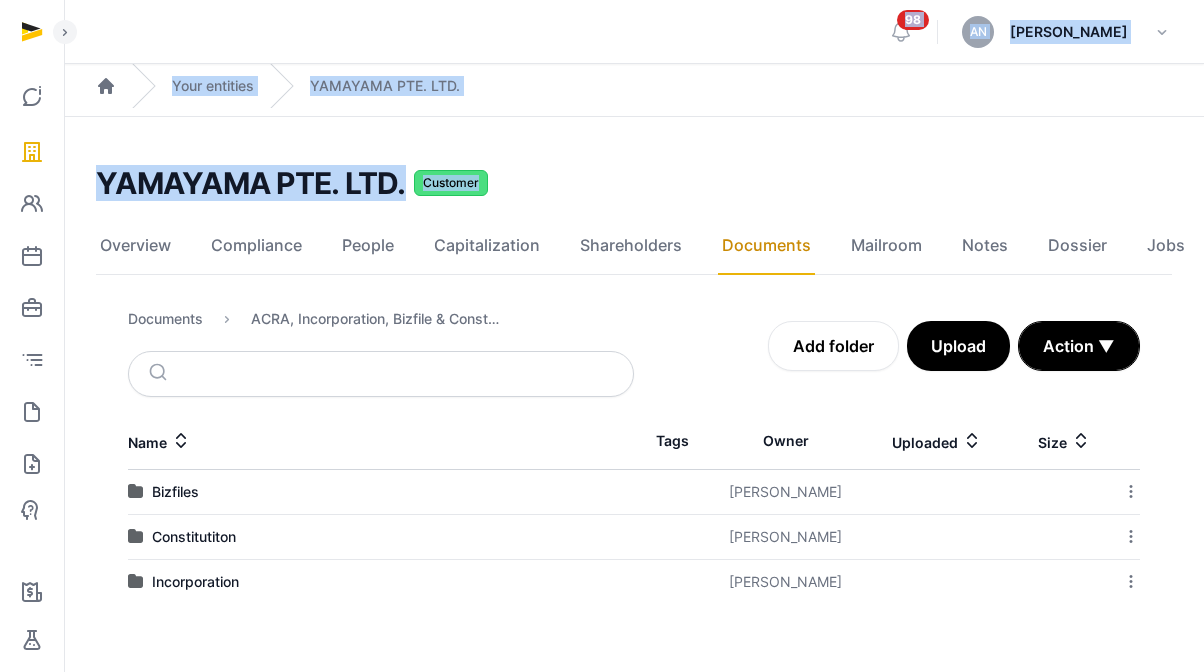 click on "YAMAYAMA PTE. LTD." at bounding box center [251, 183] 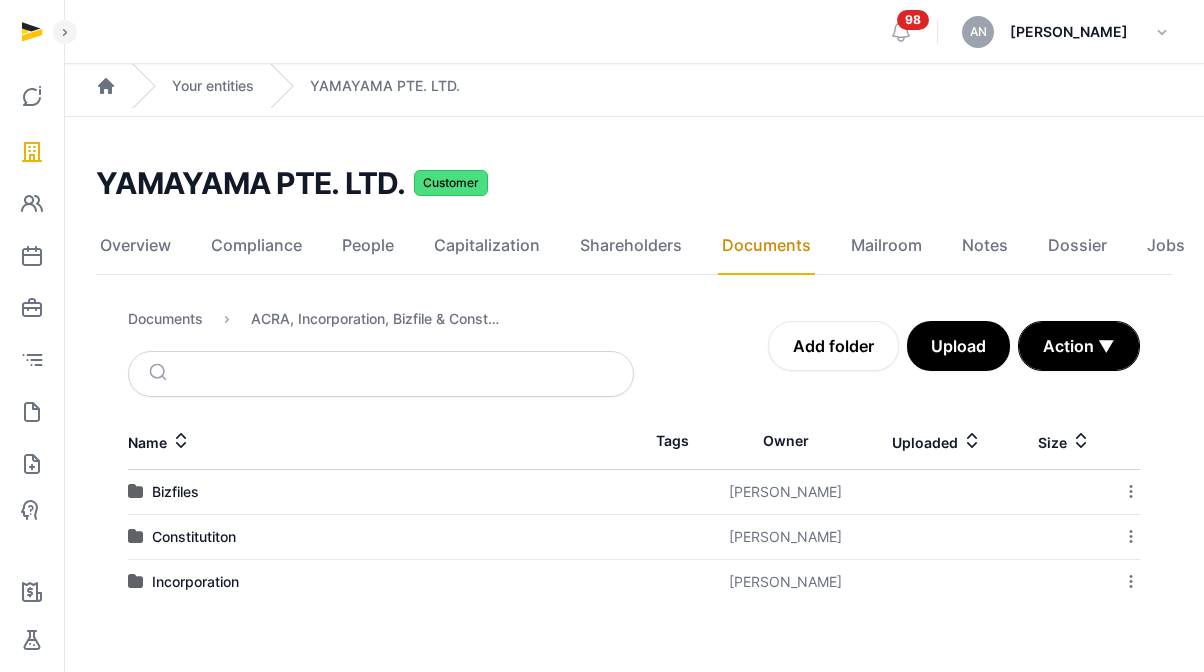 drag, startPoint x: 163, startPoint y: 172, endPoint x: 138, endPoint y: 176, distance: 25.317978 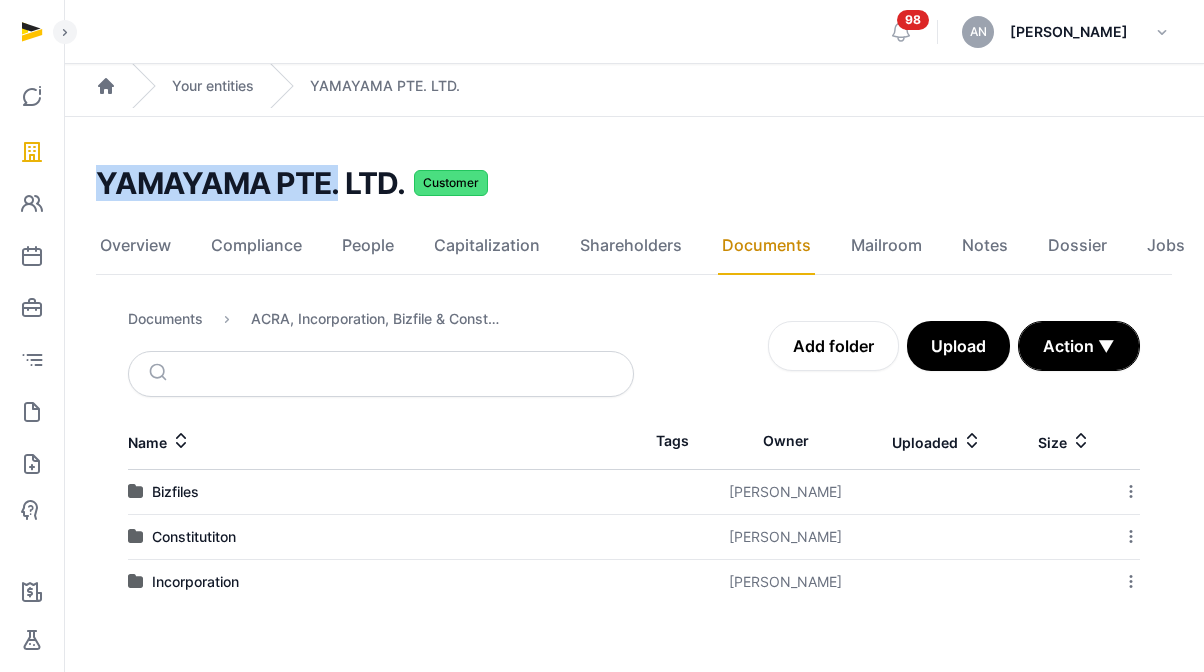 drag, startPoint x: 97, startPoint y: 182, endPoint x: 337, endPoint y: 196, distance: 240.40799 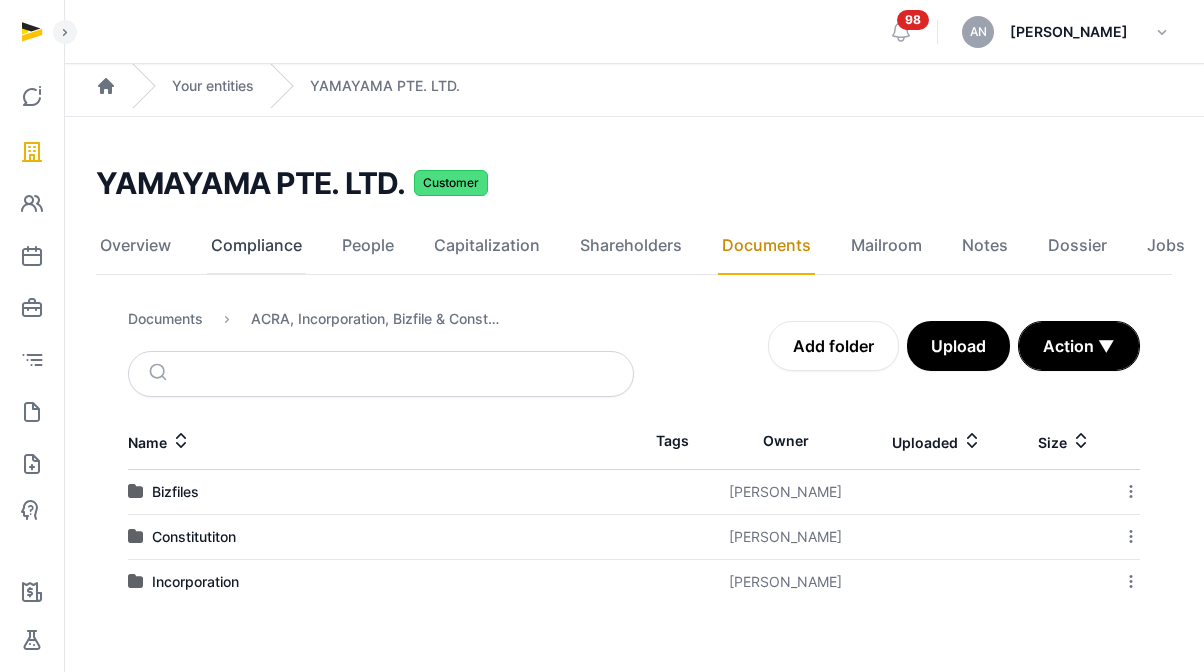 click on "Compliance" 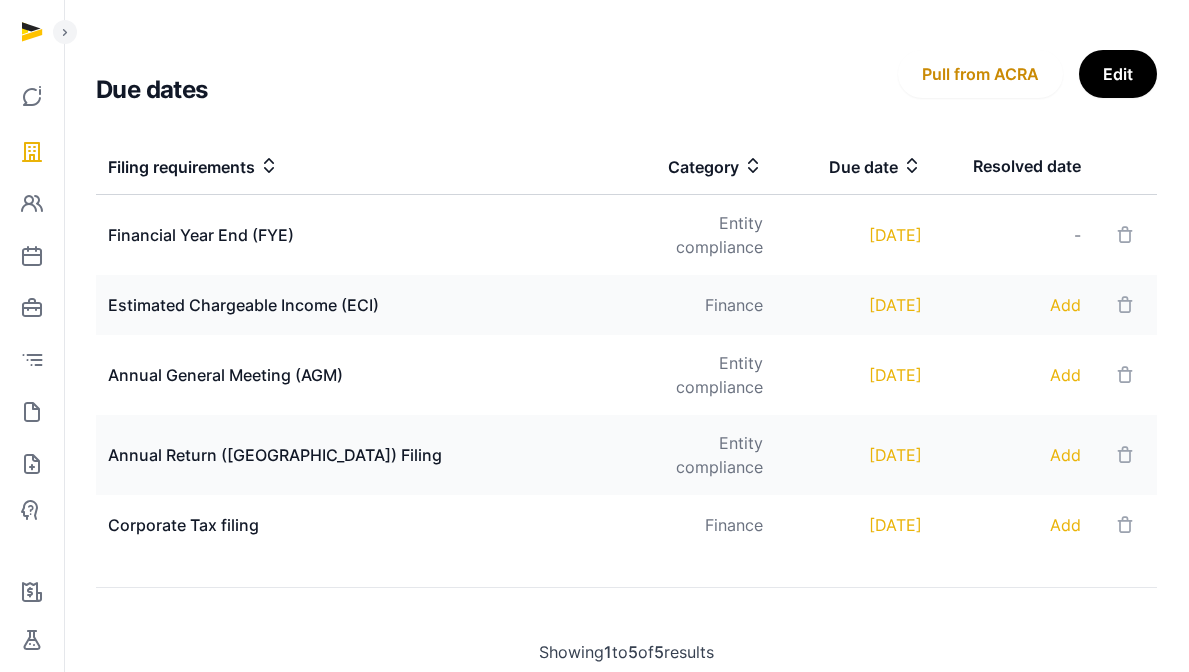 scroll, scrollTop: 285, scrollLeft: 0, axis: vertical 